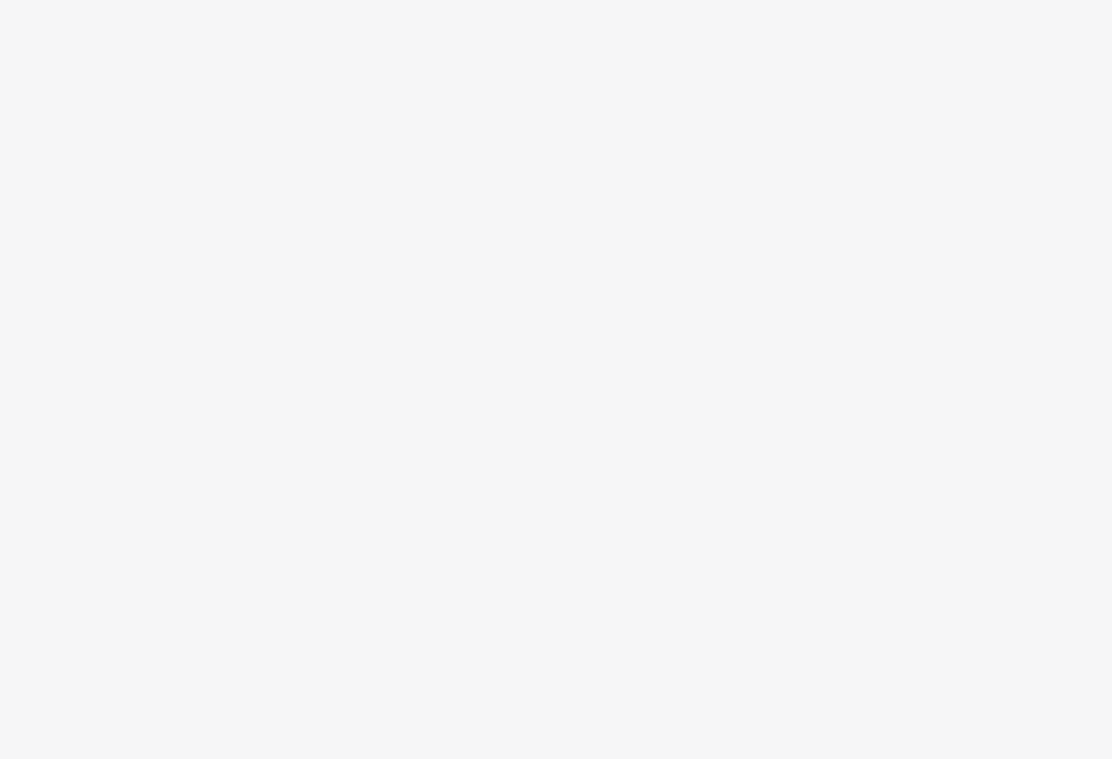 scroll, scrollTop: 0, scrollLeft: 0, axis: both 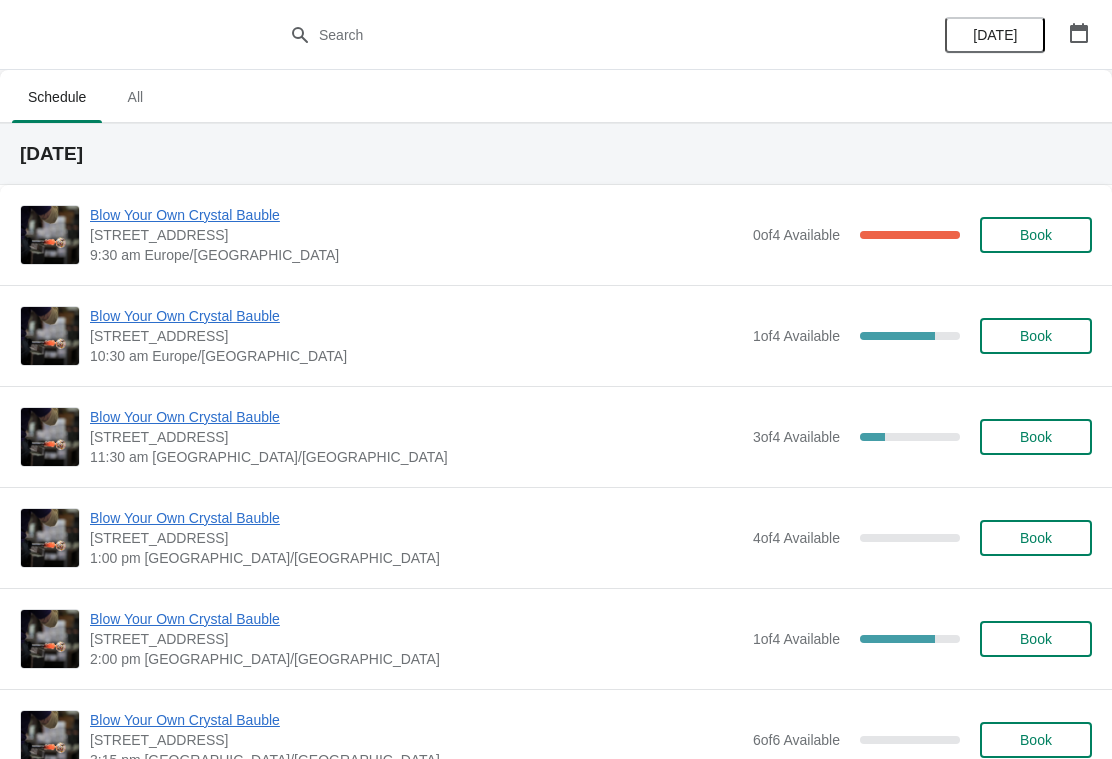 click on "Blow Your Own Crystal Bauble" at bounding box center [416, 215] 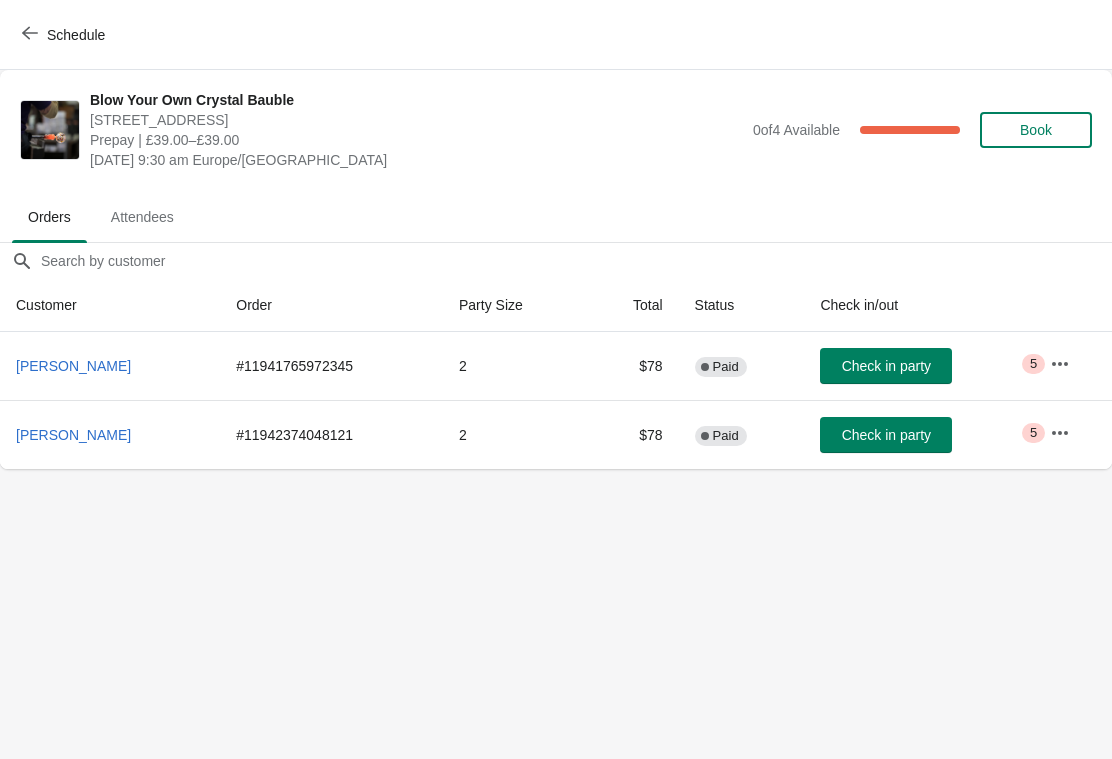click on "Schedule" at bounding box center [65, 35] 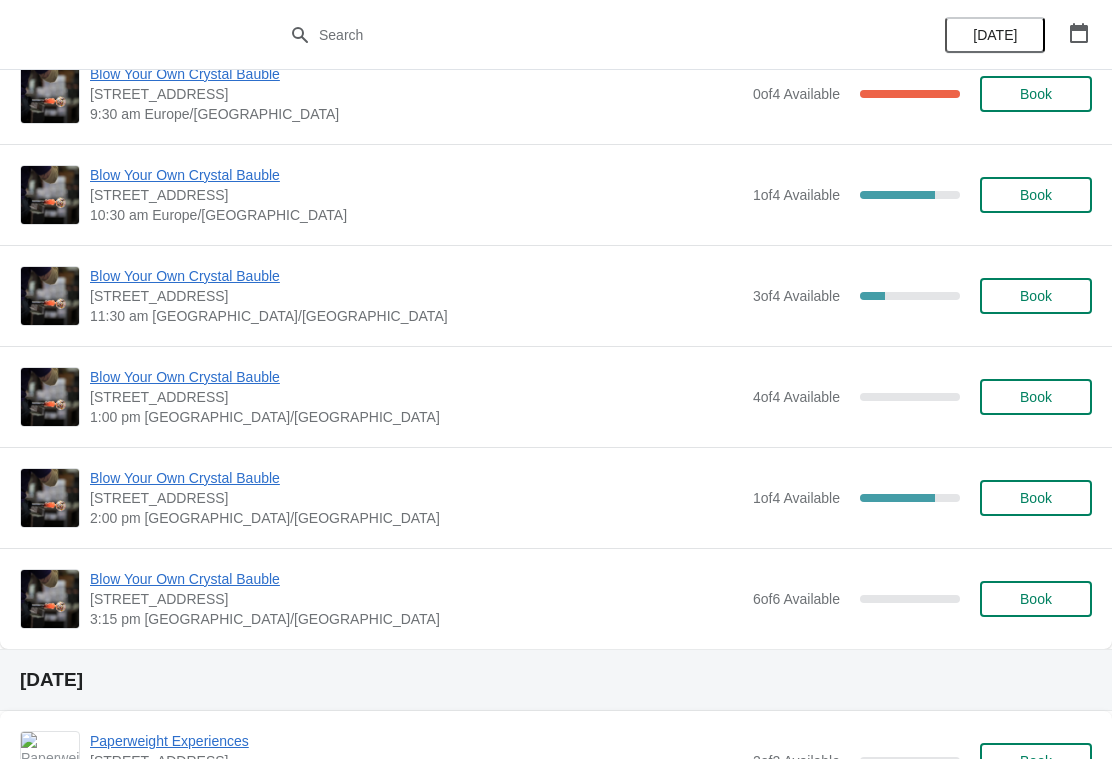 scroll, scrollTop: 144, scrollLeft: 0, axis: vertical 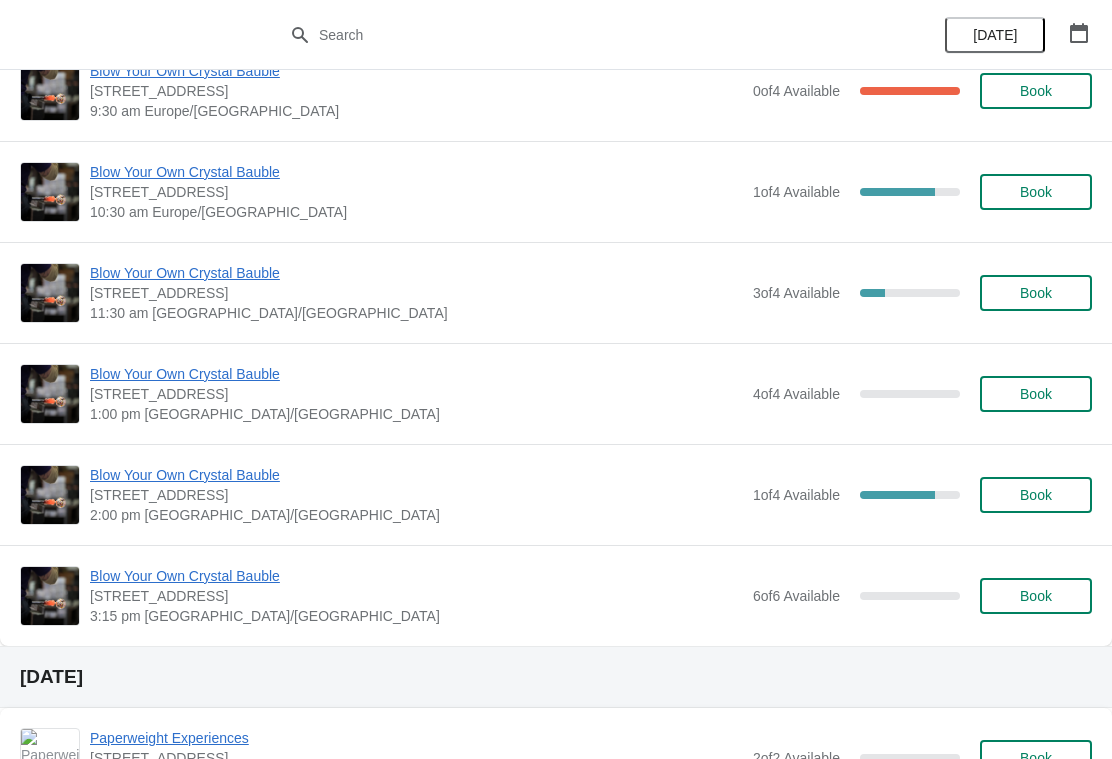 click on "Blow Your Own Crystal Bauble" at bounding box center [416, 172] 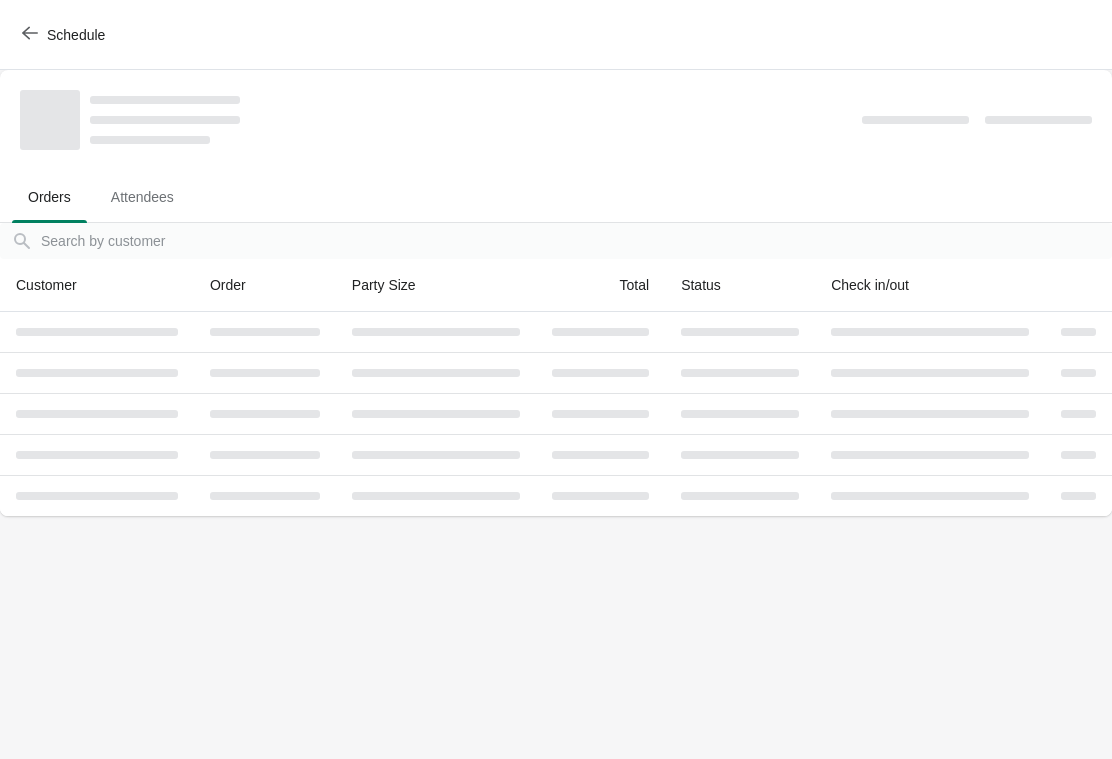 scroll, scrollTop: 0, scrollLeft: 0, axis: both 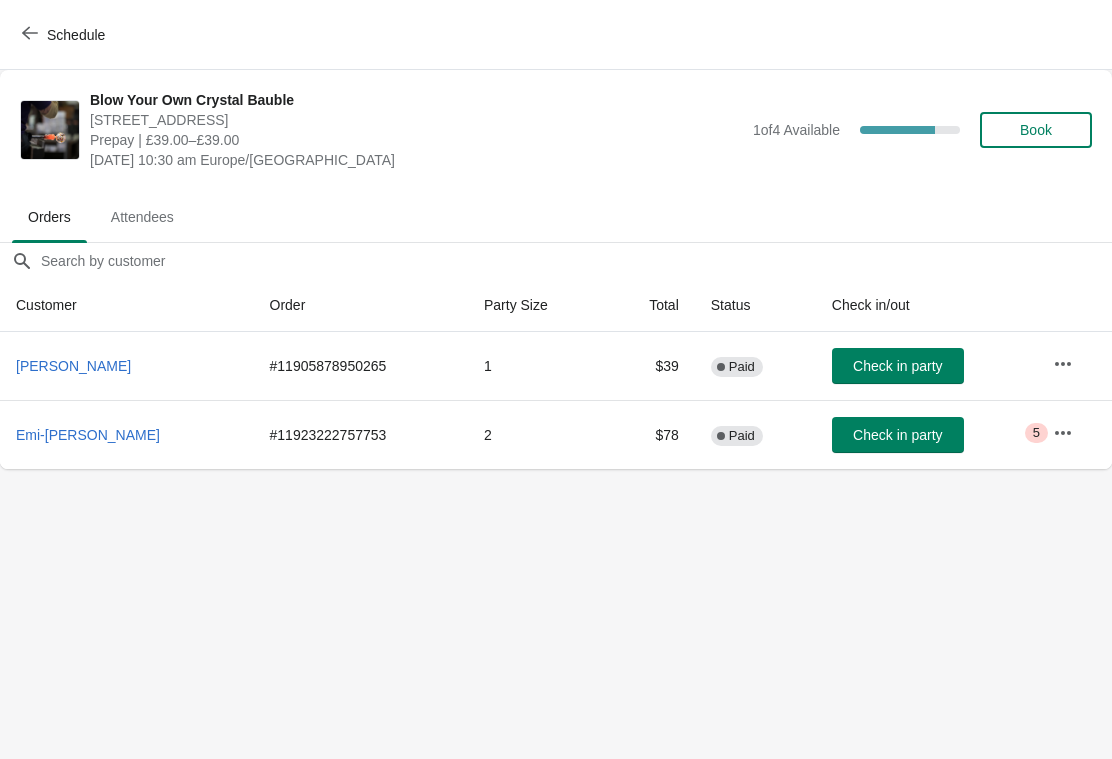 click on "Attendees" at bounding box center (142, 217) 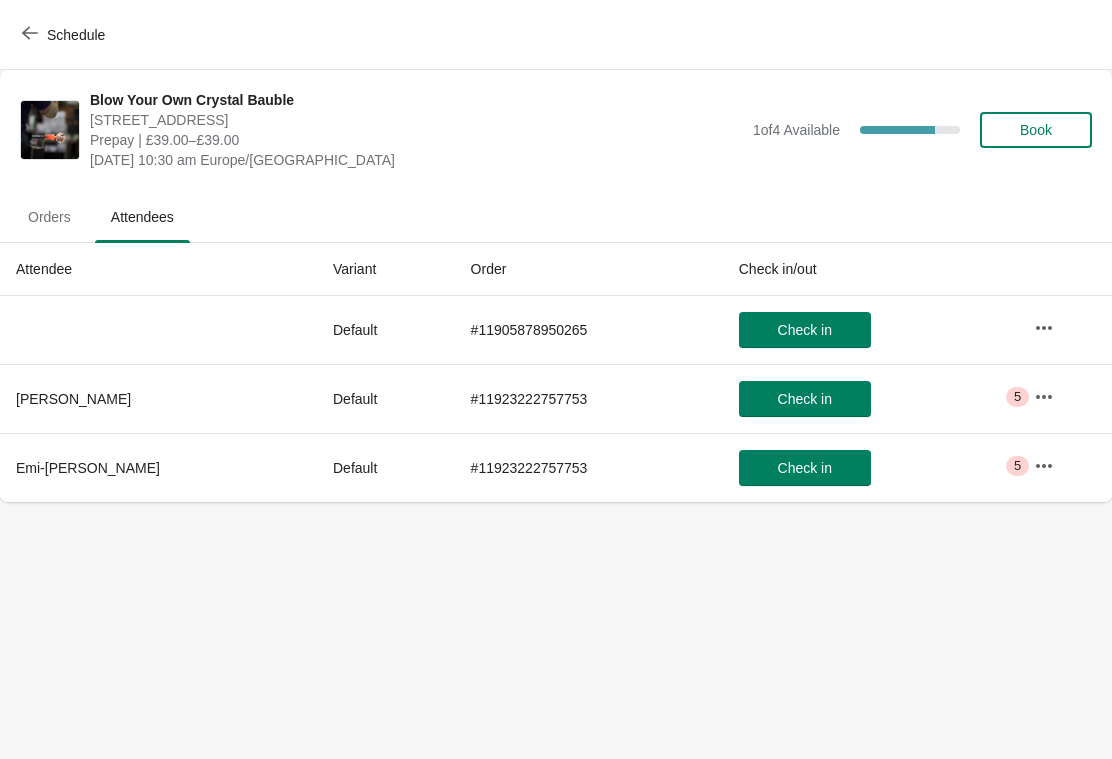 click on "Schedule" at bounding box center (76, 35) 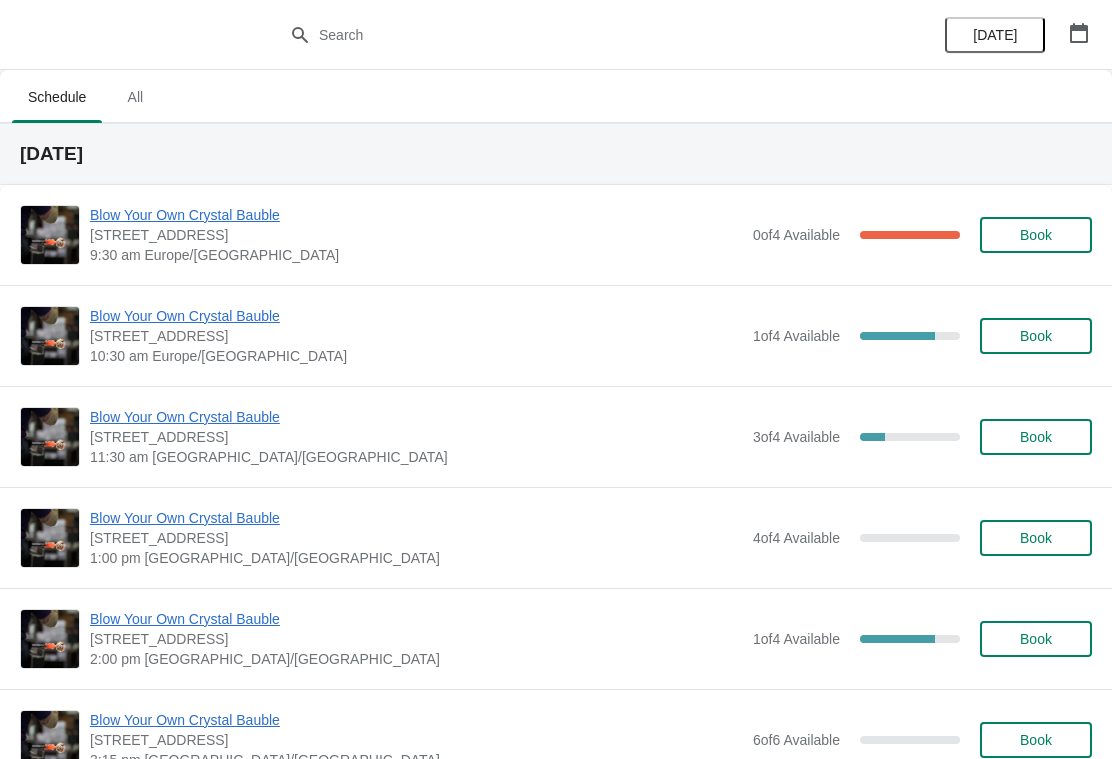 click on "Blow Your Own Crystal Bauble" at bounding box center [416, 215] 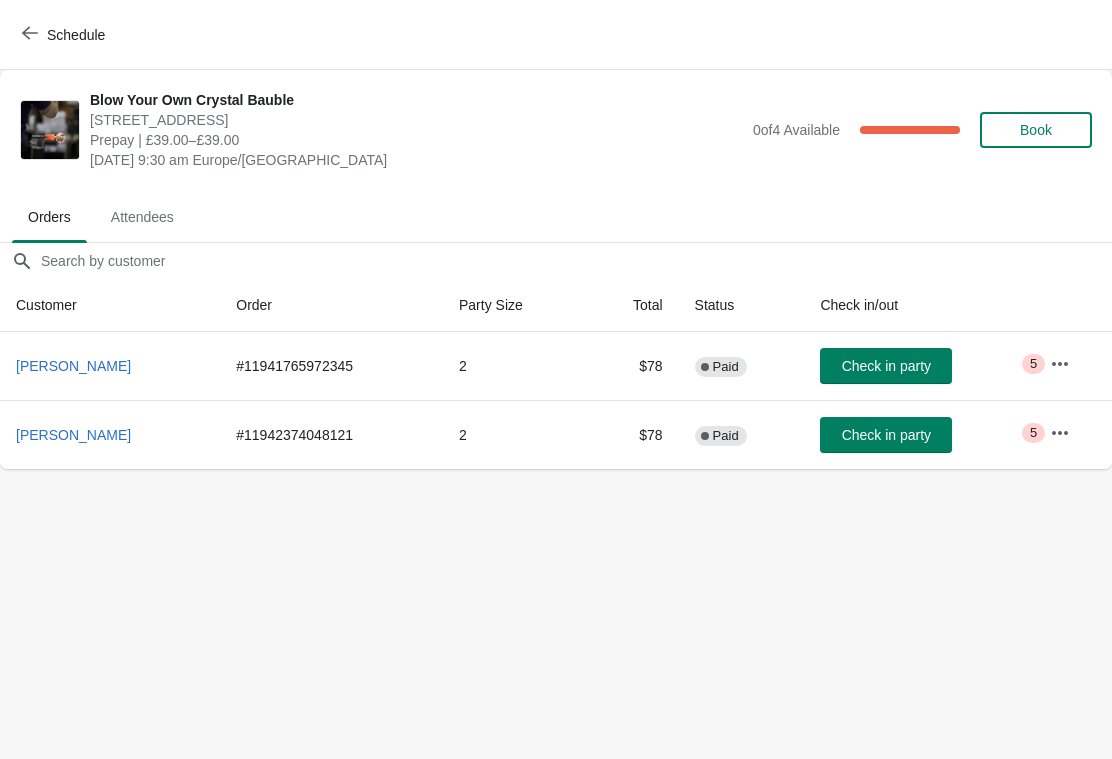 click 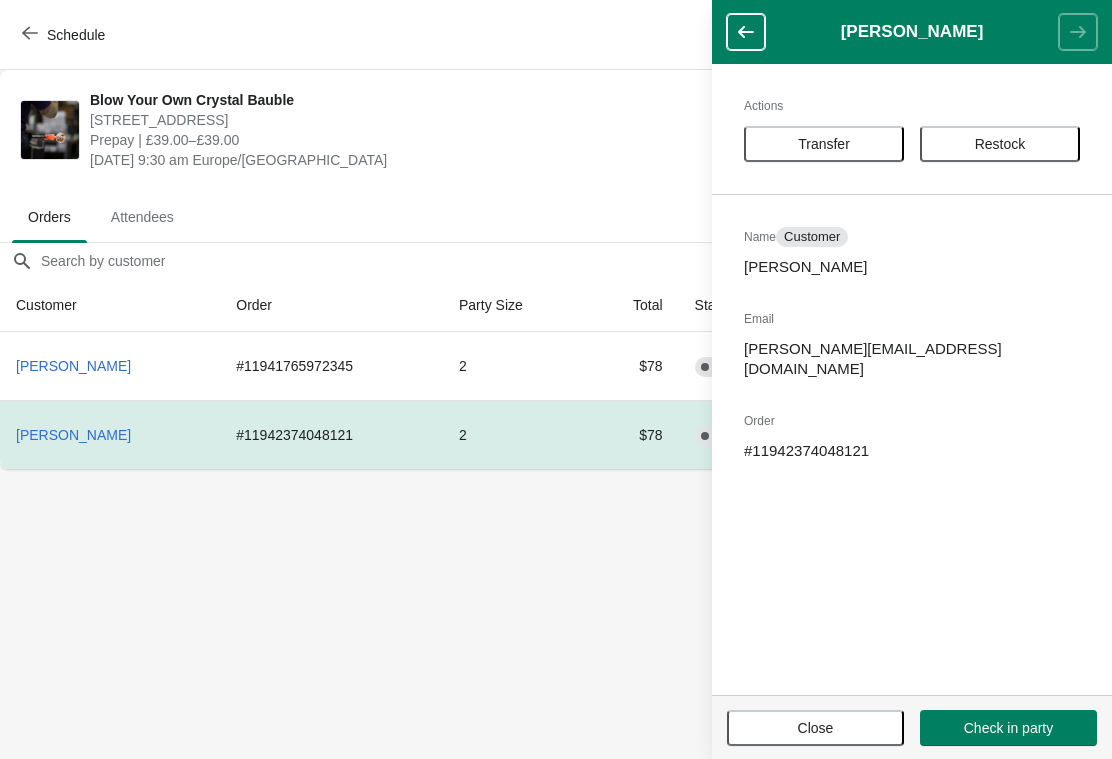click on "Schedule Blow Your Own Crystal Bauble [GEOGRAPHIC_DATA], [GEOGRAPHIC_DATA] Prepay | £39.00–£39.00 [DATE] 9:30 am [GEOGRAPHIC_DATA]/[GEOGRAPHIC_DATA] 0  of  4   Available 100 % Book Orders Attendees Orders Attendees Orders filter search Customer Order Party Size Total Status Check in/out [PERSON_NAME] # 11941765972345 2 $78 Complete Paid Check in party Critical 5 [PERSON_NAME] # 11942374048121 2 $78 Complete Paid Check in party Critical 5 [PERSON_NAME] Actions Transfer Restock Name  Customer [PERSON_NAME] Email [PERSON_NAME][EMAIL_ADDRESS][DOMAIN_NAME] Order # 11942374048121 Close Check in party" at bounding box center (556, 379) 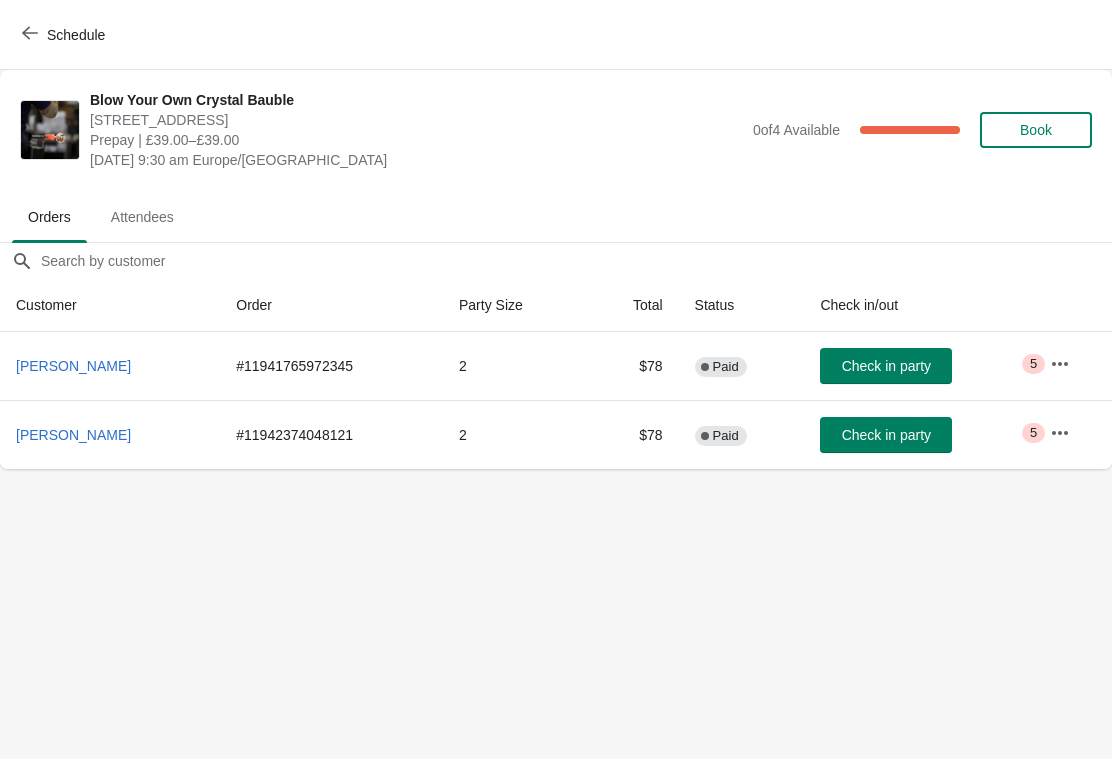 click 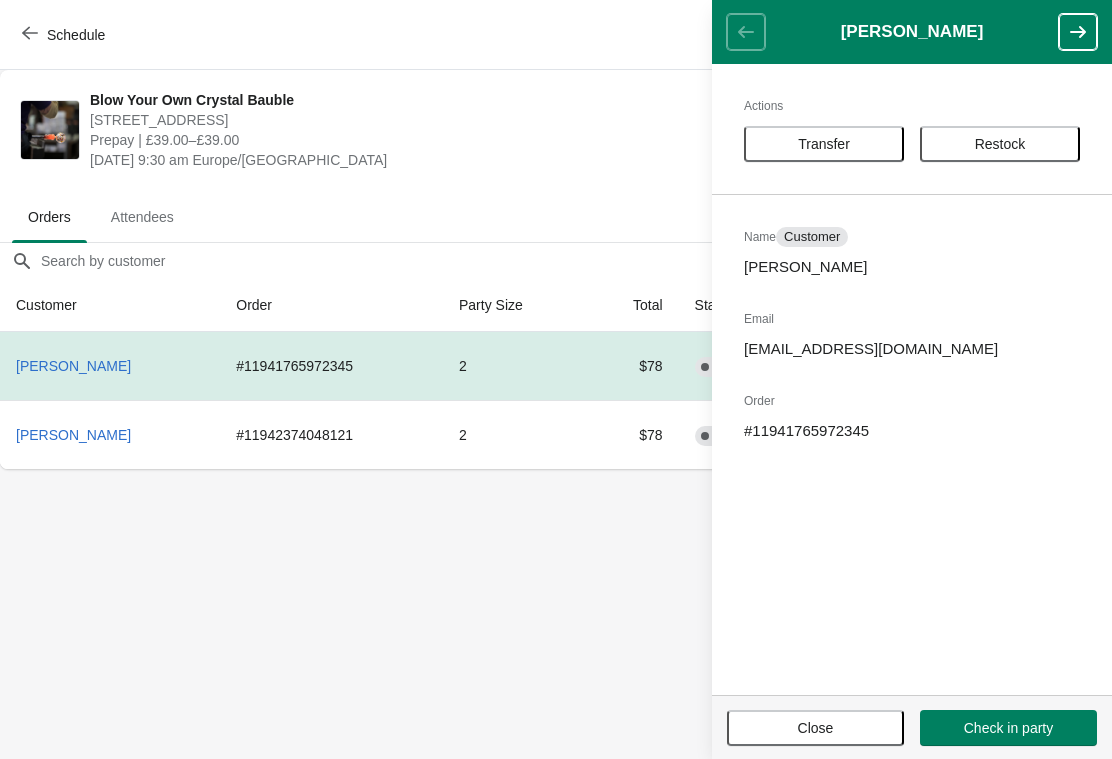 click on "Close" at bounding box center (815, 728) 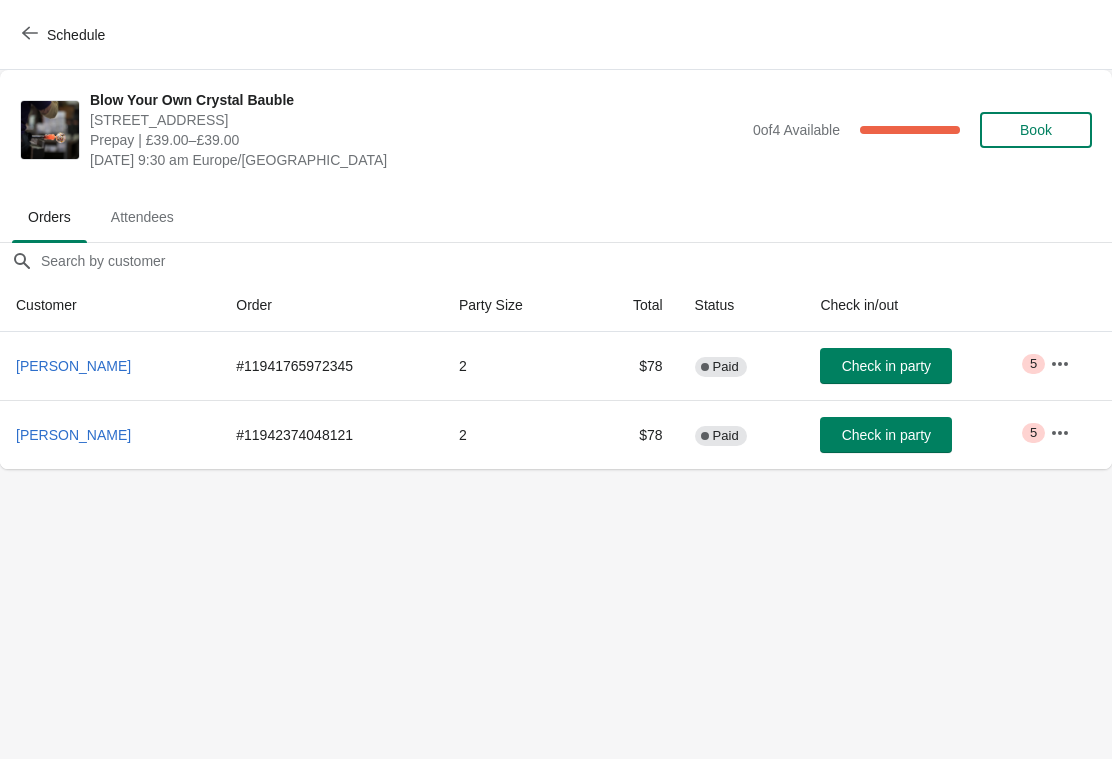 click on "Attendees" at bounding box center [142, 217] 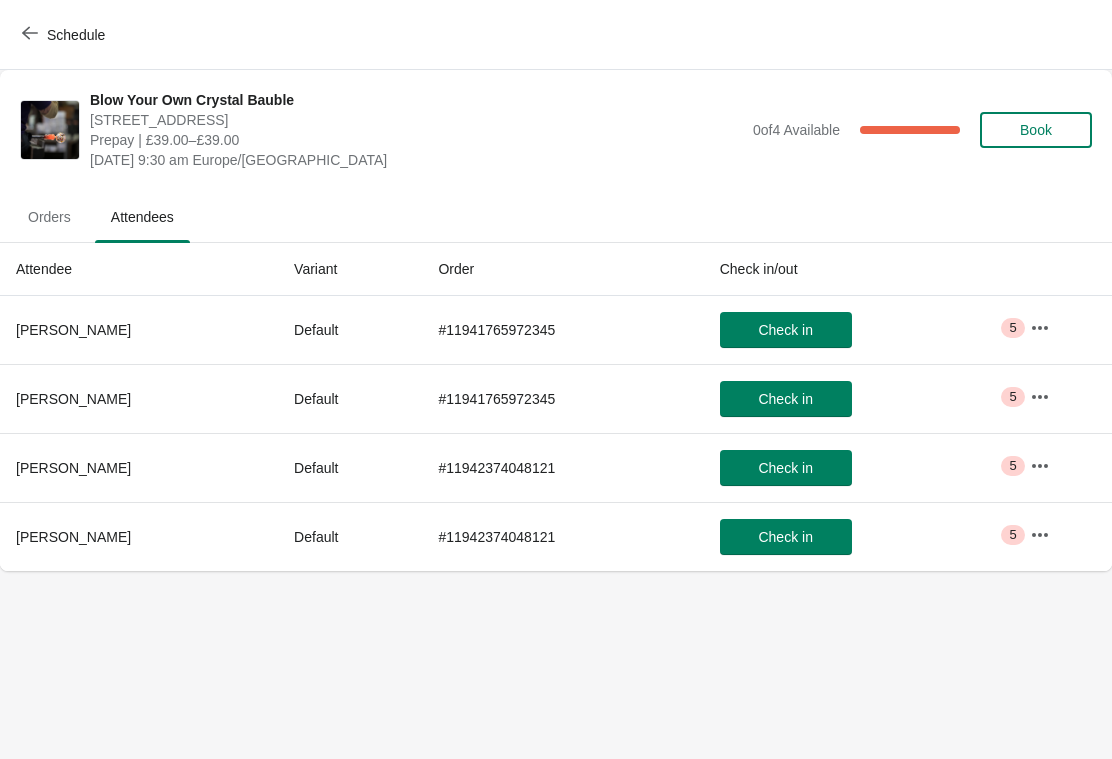 click 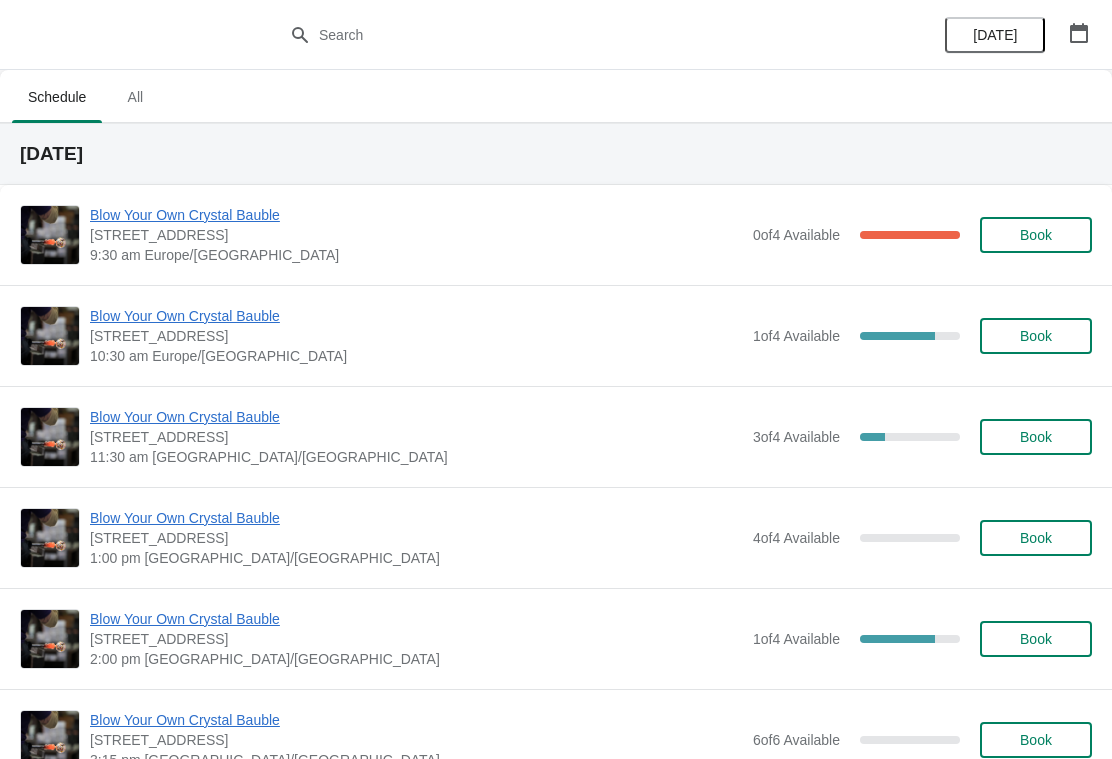 click on "Blow Your Own Crystal Bauble" at bounding box center [416, 316] 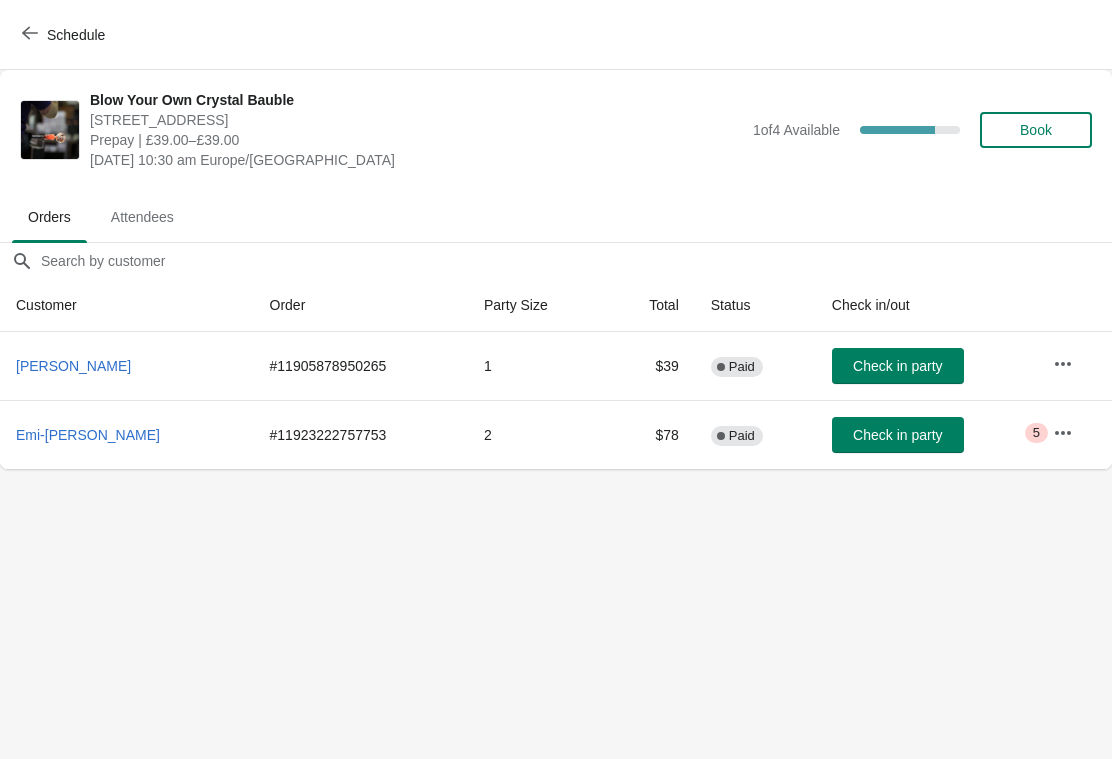 click on "Schedule" at bounding box center (65, 35) 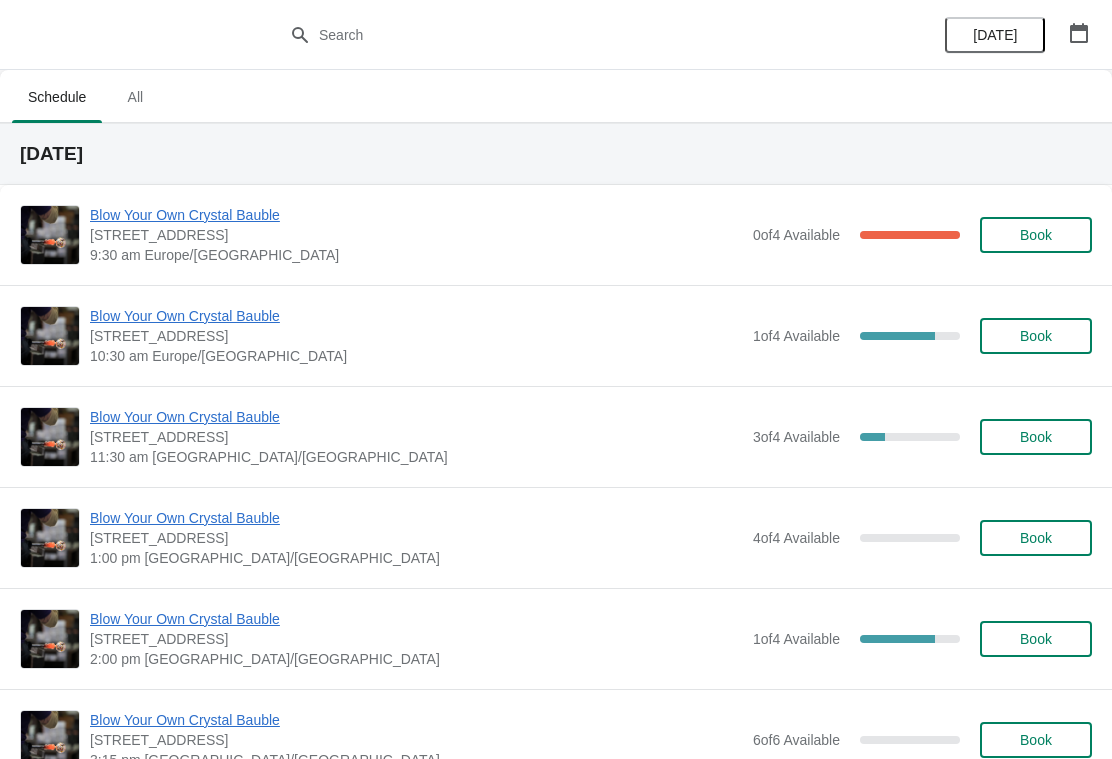 click on "[STREET_ADDRESS]" at bounding box center [416, 336] 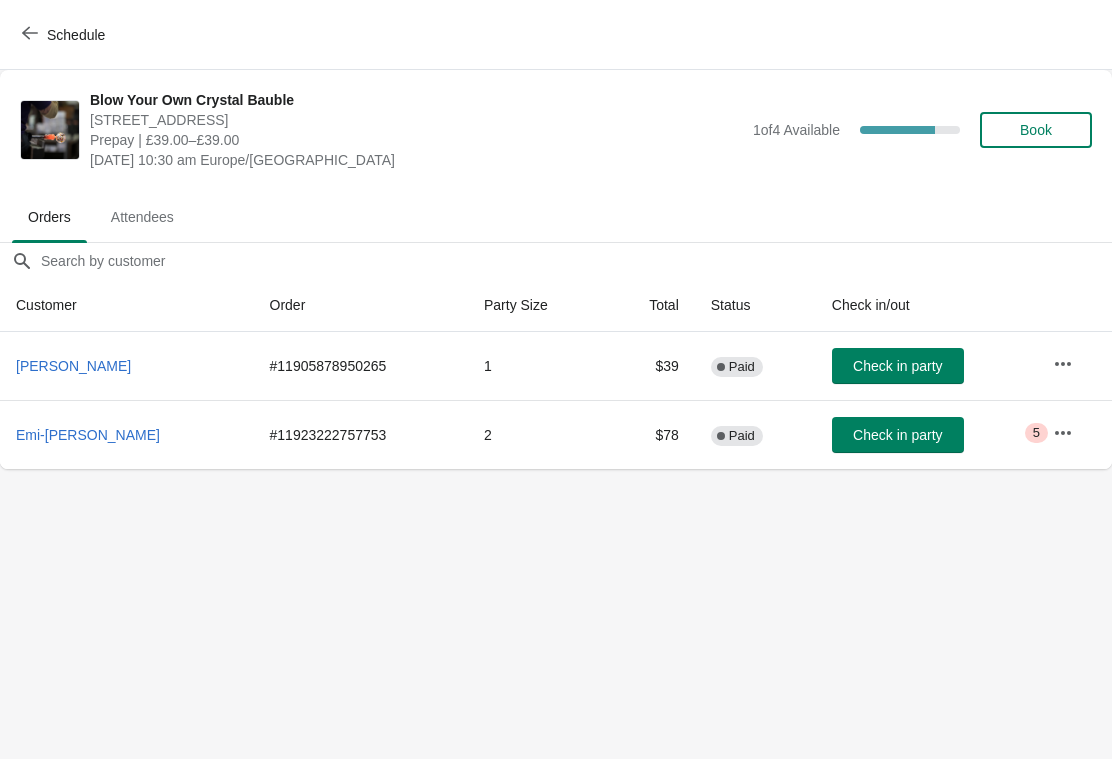 click on "Attendees" at bounding box center (142, 217) 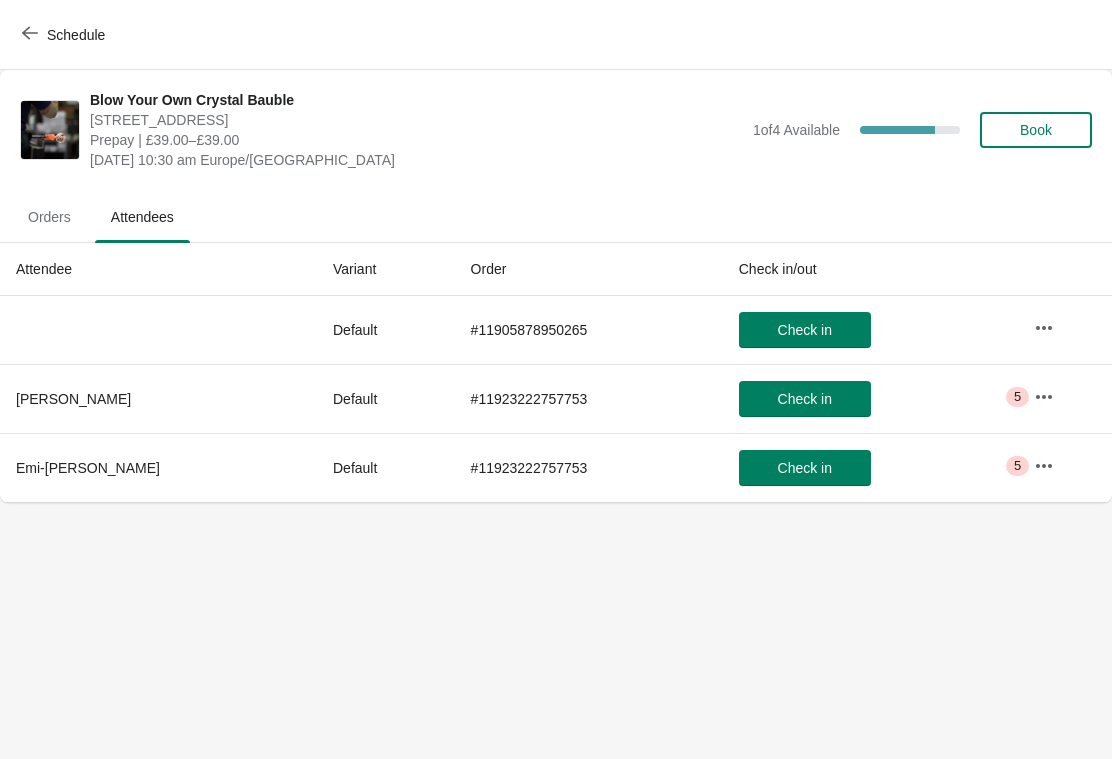 click on "Schedule" at bounding box center [65, 35] 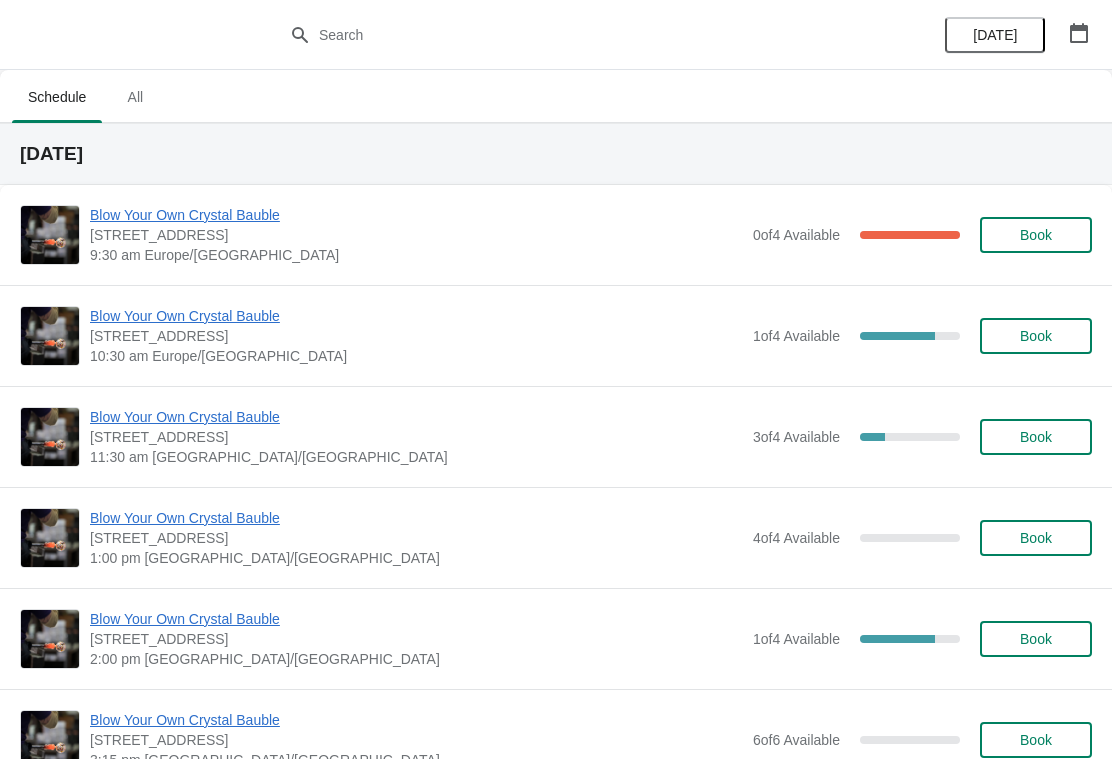 click on "Blow Your Own Crystal Bauble" at bounding box center [416, 417] 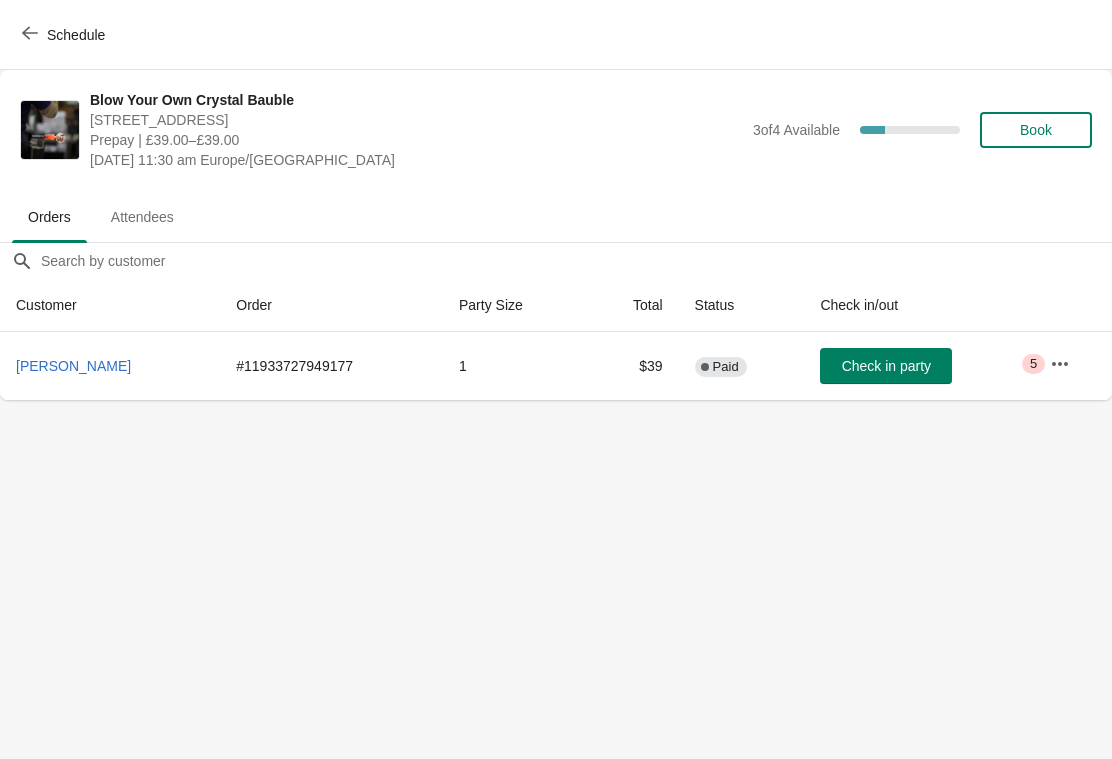 click on "Schedule" at bounding box center [65, 34] 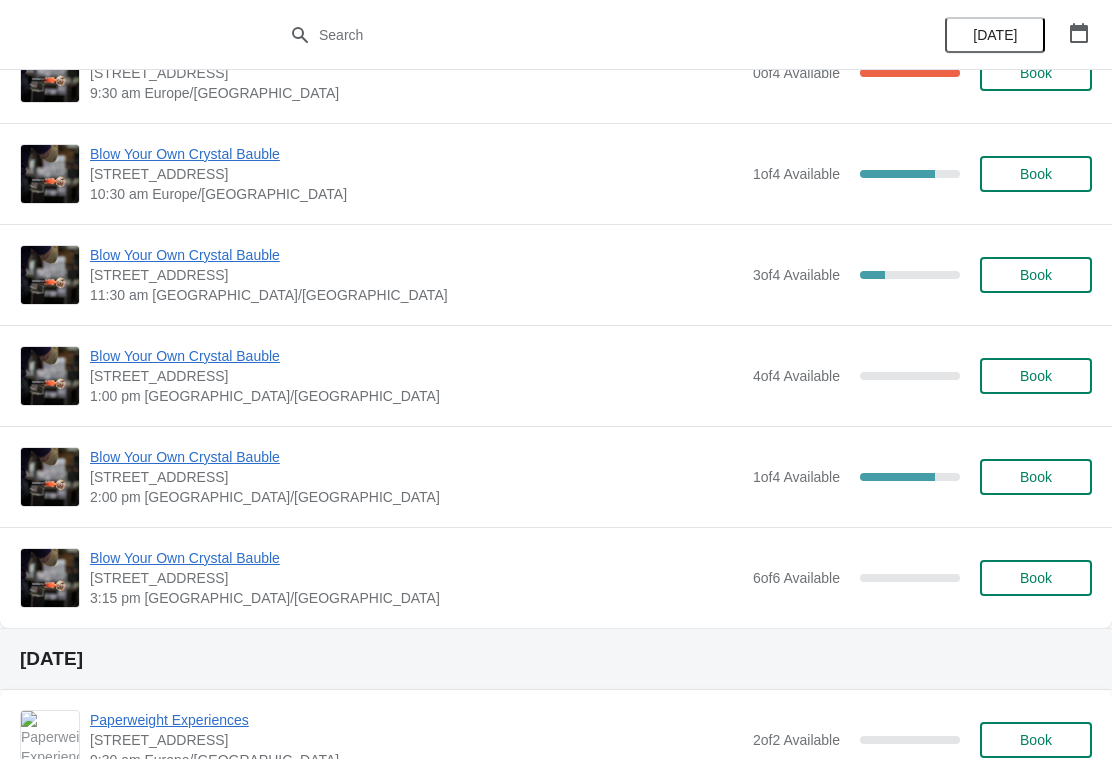 scroll, scrollTop: 163, scrollLeft: 0, axis: vertical 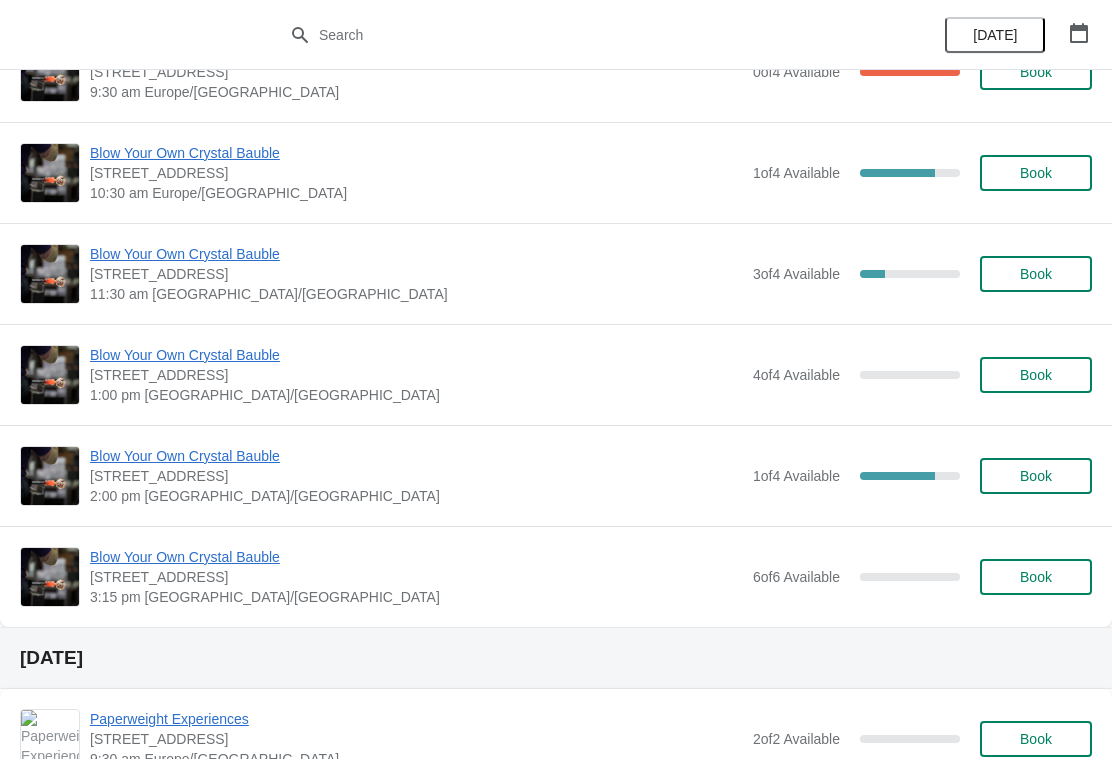 click on "Blow Your Own Crystal Bauble" at bounding box center (416, 456) 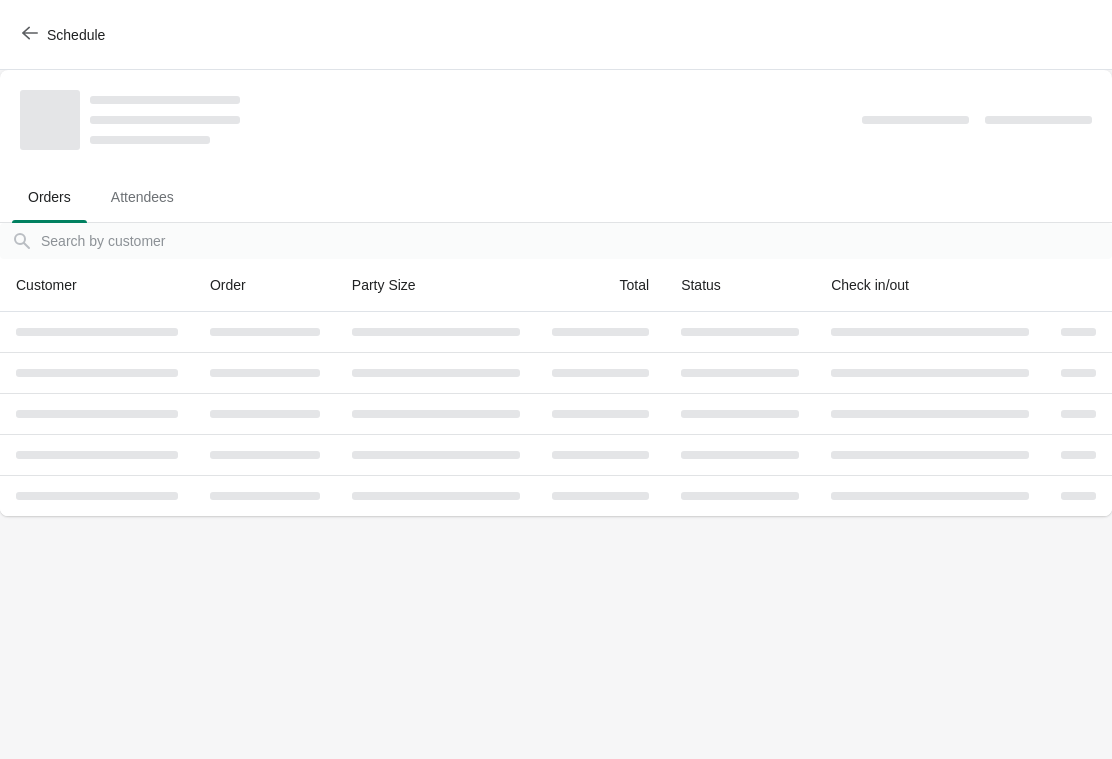 scroll, scrollTop: 0, scrollLeft: 0, axis: both 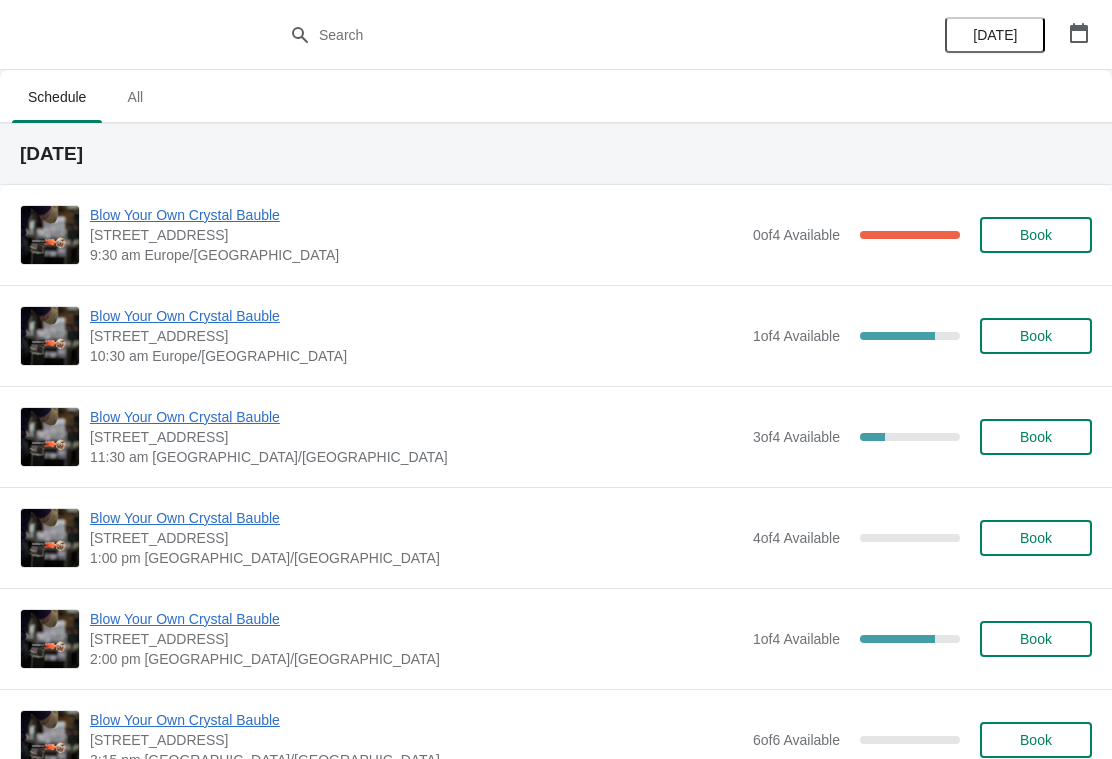 click on "1:00 pm [GEOGRAPHIC_DATA]/[GEOGRAPHIC_DATA]" at bounding box center (416, 558) 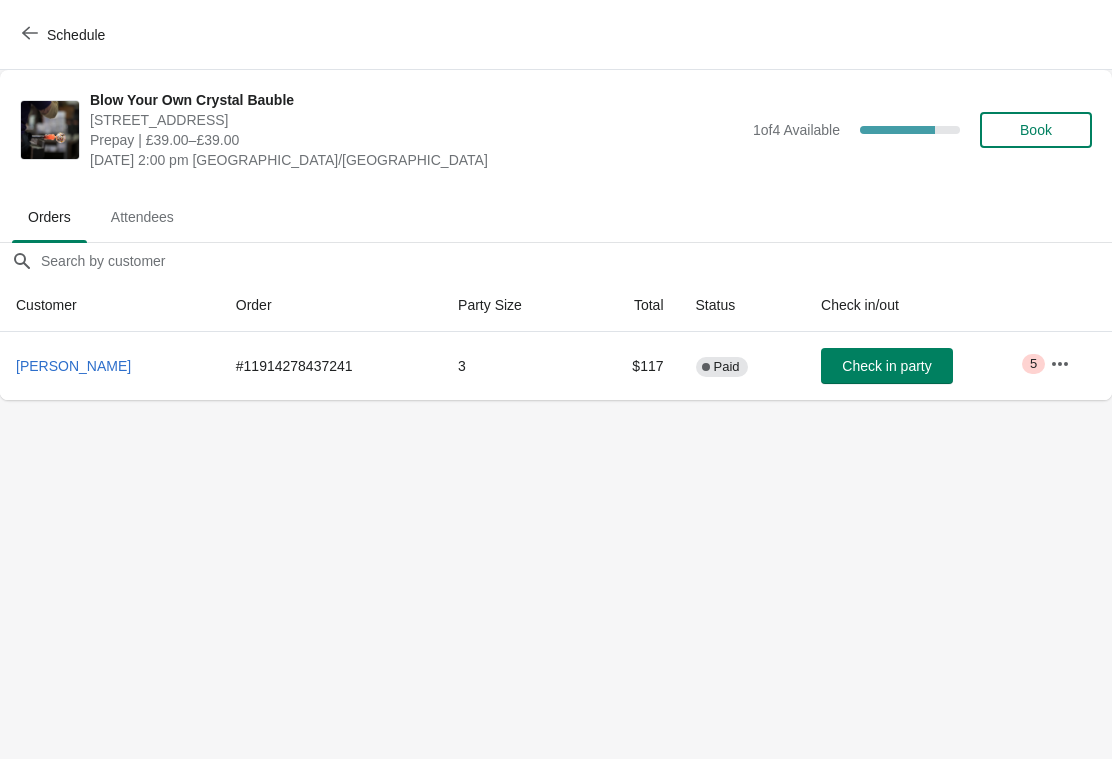 click on "Schedule" at bounding box center (556, 35) 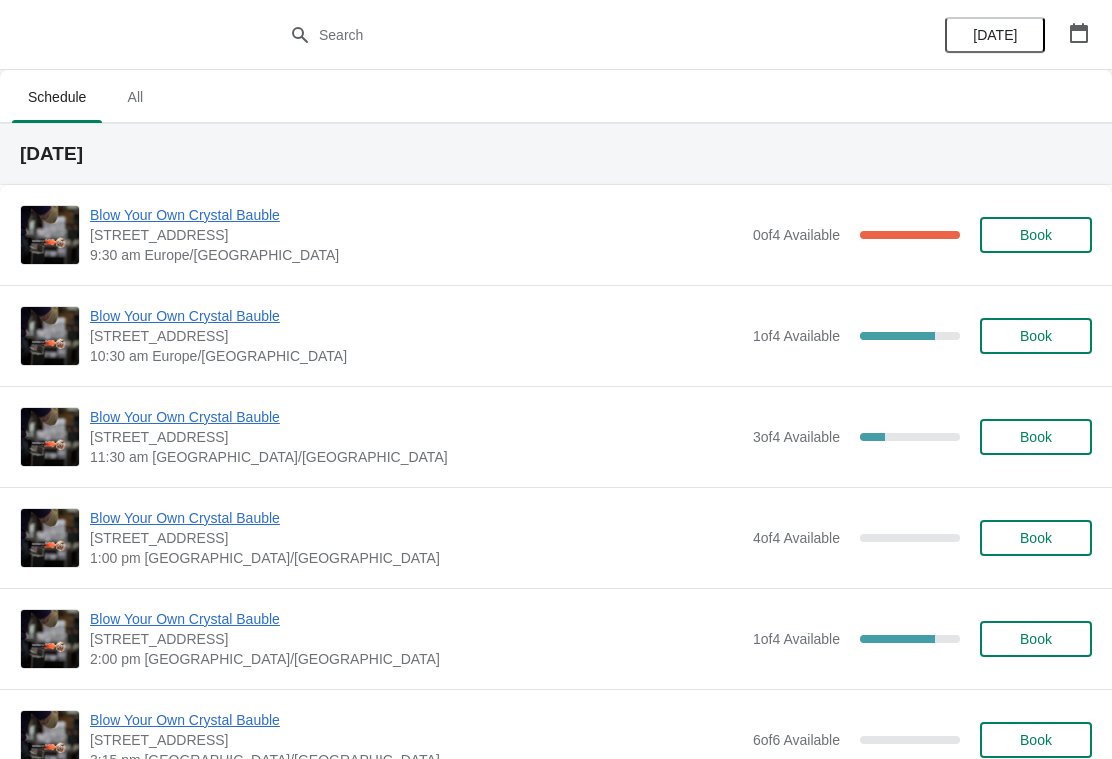click on "Blow Your Own Crystal Bauble" at bounding box center [416, 316] 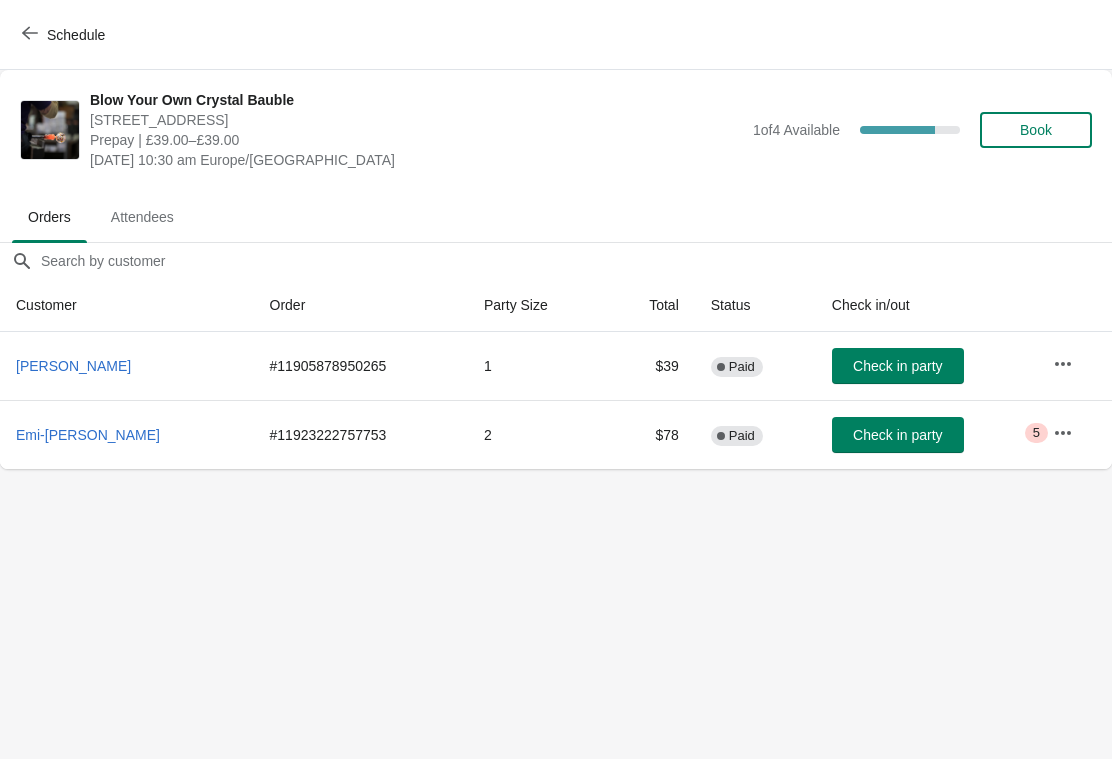 click on "1" at bounding box center [537, 366] 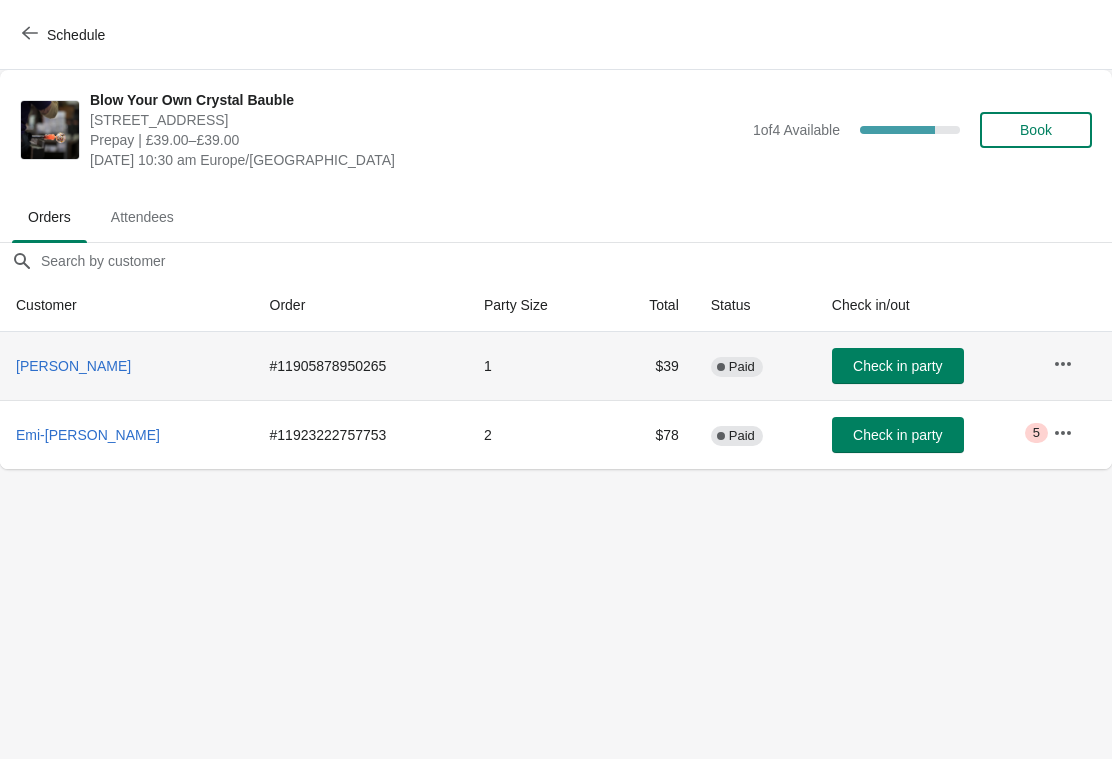 click 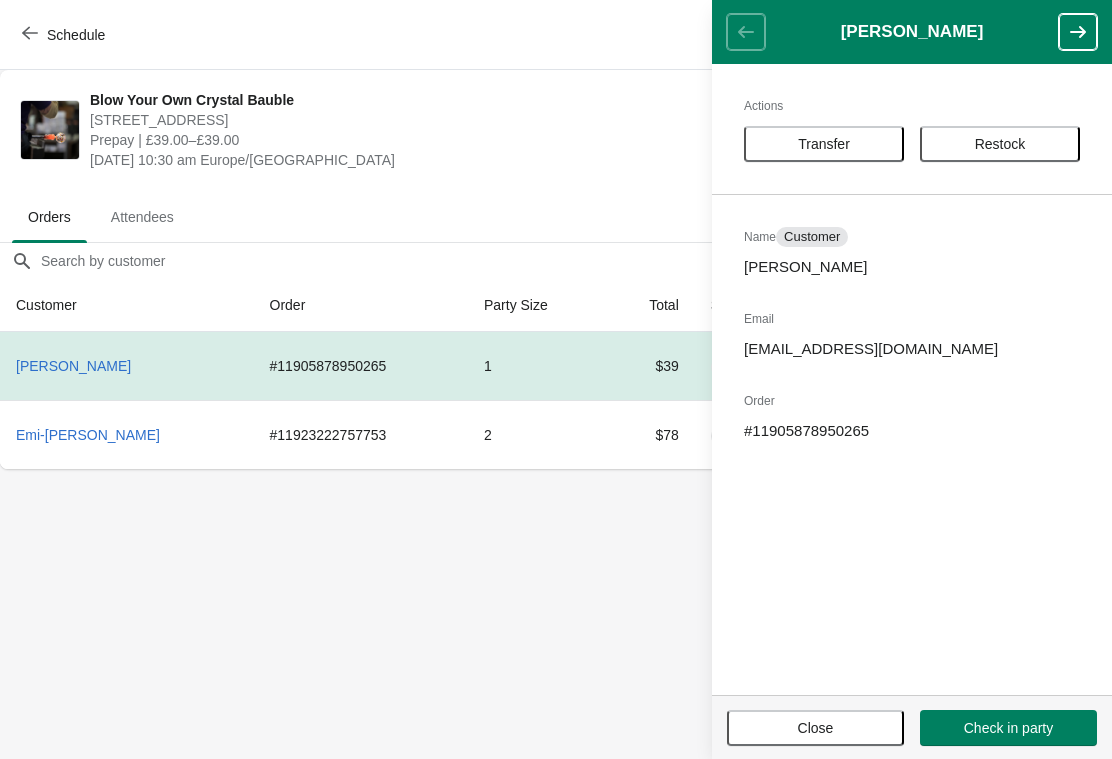 click on "Schedule Blow Your Own Crystal Bauble Cumbria Crystal, Canal Street, Ulverston LA12 7LB, UK Prepay | £39.00–£39.00 Monday, July 21, 2025 | 10:30 am Europe/London 1  of  4   Available 75 % Book Orders Attendees Orders Attendees Orders filter search Customer Order Party Size Total Status Check in/out Jacqueline Barnfield # 11905878950265 1 $39 Complete Paid Check in party Emi-Jo Forster # 11923222757753 2 $78 Complete Paid Check in party Critical 5 Jacqueline Barnfield Actions Transfer Restock Name  Customer Jacqueline Barnfield Email Jmbarnfield@talktalk.net Order # 11905878950265 Close Check in party" at bounding box center [556, 379] 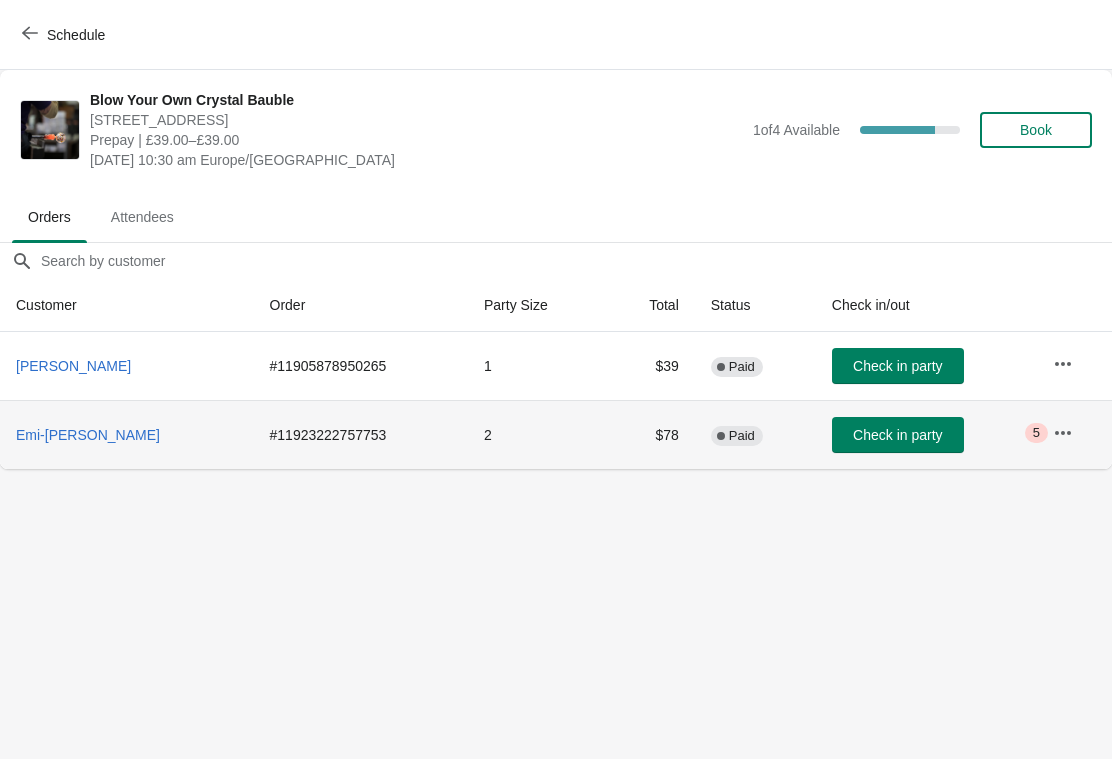 click on "Emi-[PERSON_NAME]" at bounding box center (127, 434) 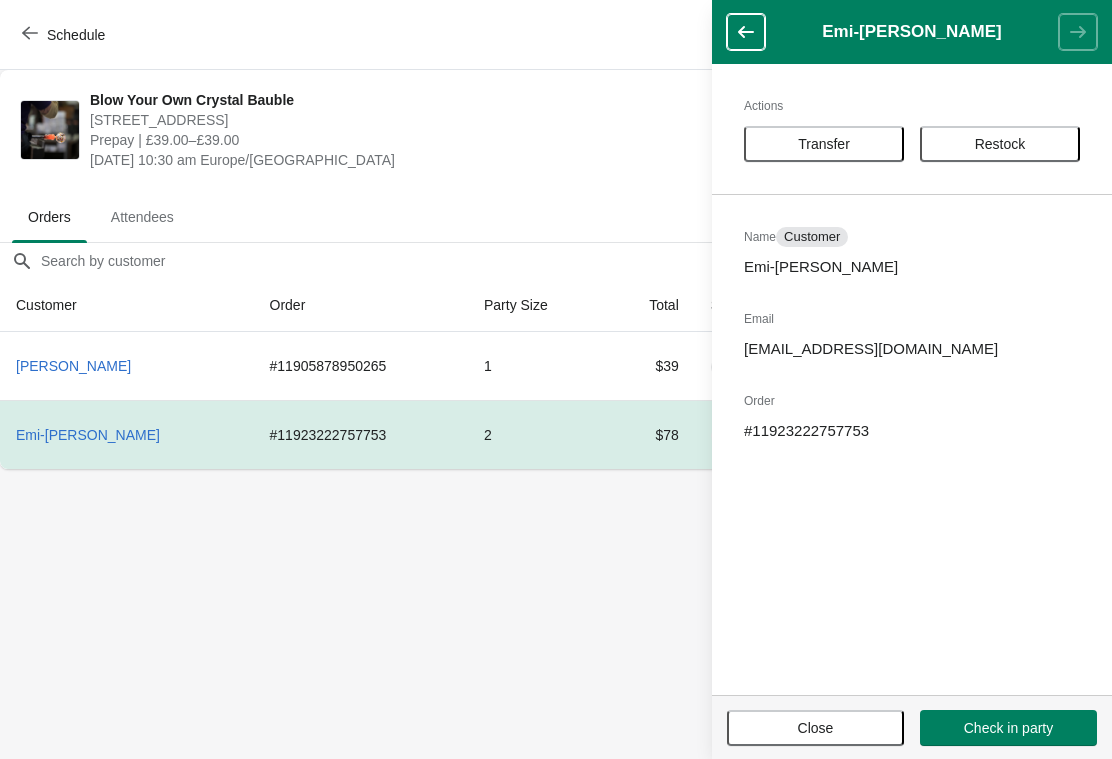 click on "Schedule Blow Your Own Crystal Bauble Cumbria Crystal, Canal Street, Ulverston LA12 7LB, UK Prepay | £39.00–£39.00 Monday, July 21, 2025 | 10:30 am Europe/London 1  of  4   Available 75 % Book Orders Attendees Orders Attendees Orders filter search Customer Order Party Size Total Status Check in/out Jacqueline Barnfield # 11905878950265 1 $39 Complete Paid Check in party Emi-Jo Forster # 11923222757753 2 $78 Complete Paid Check in party Critical 5 Emi-Jo Forster Actions Transfer Restock Name  Customer Emi-Jo Forster Email samueljamesforster@yahoo.co.uk Order # 11923222757753 Close Check in party" at bounding box center [556, 379] 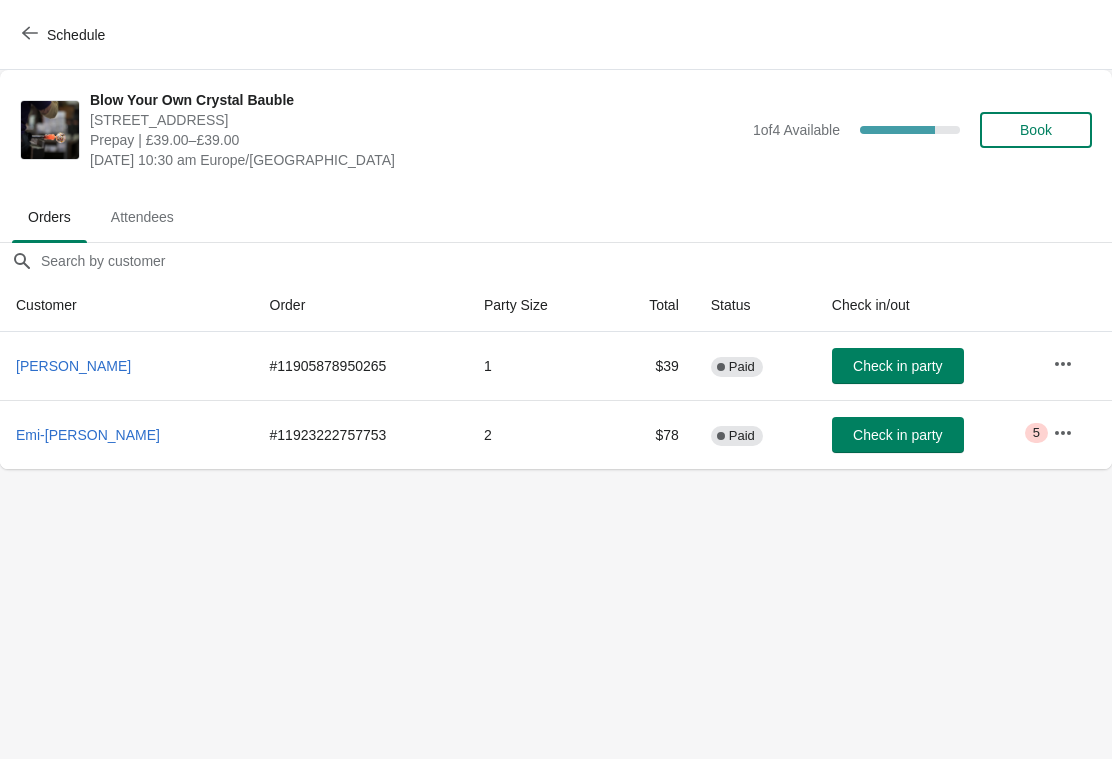 click on "Attendees" at bounding box center (142, 217) 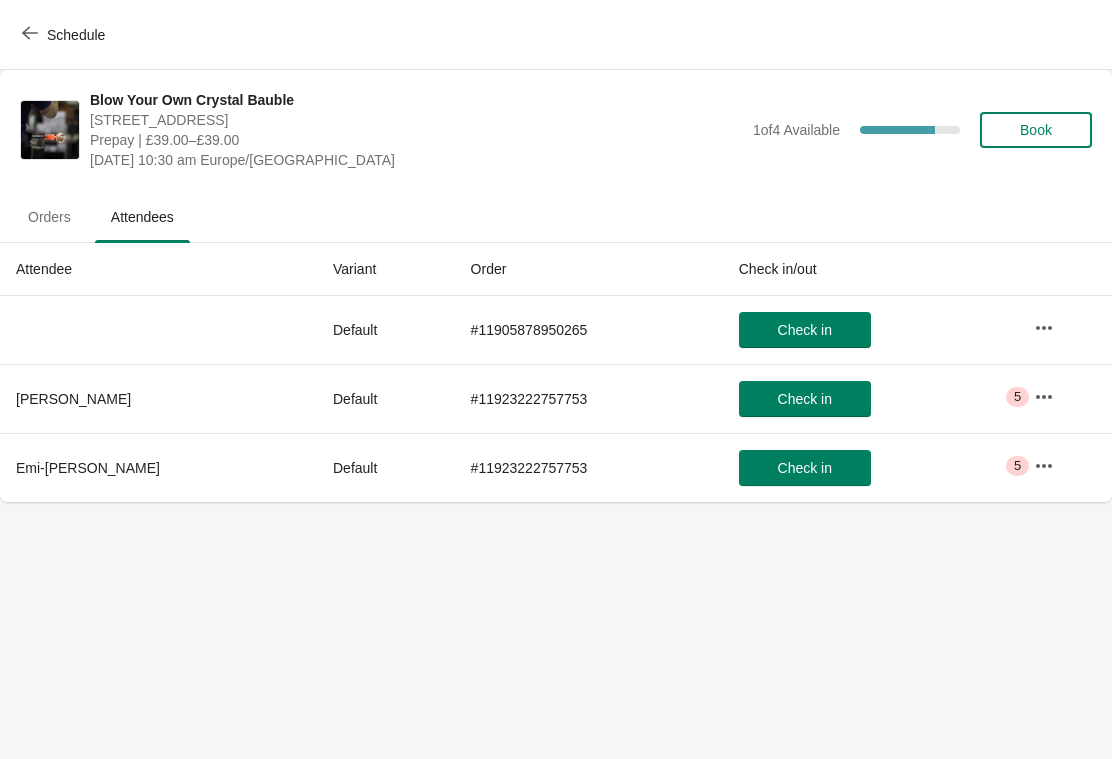 click on "Schedule" at bounding box center (65, 35) 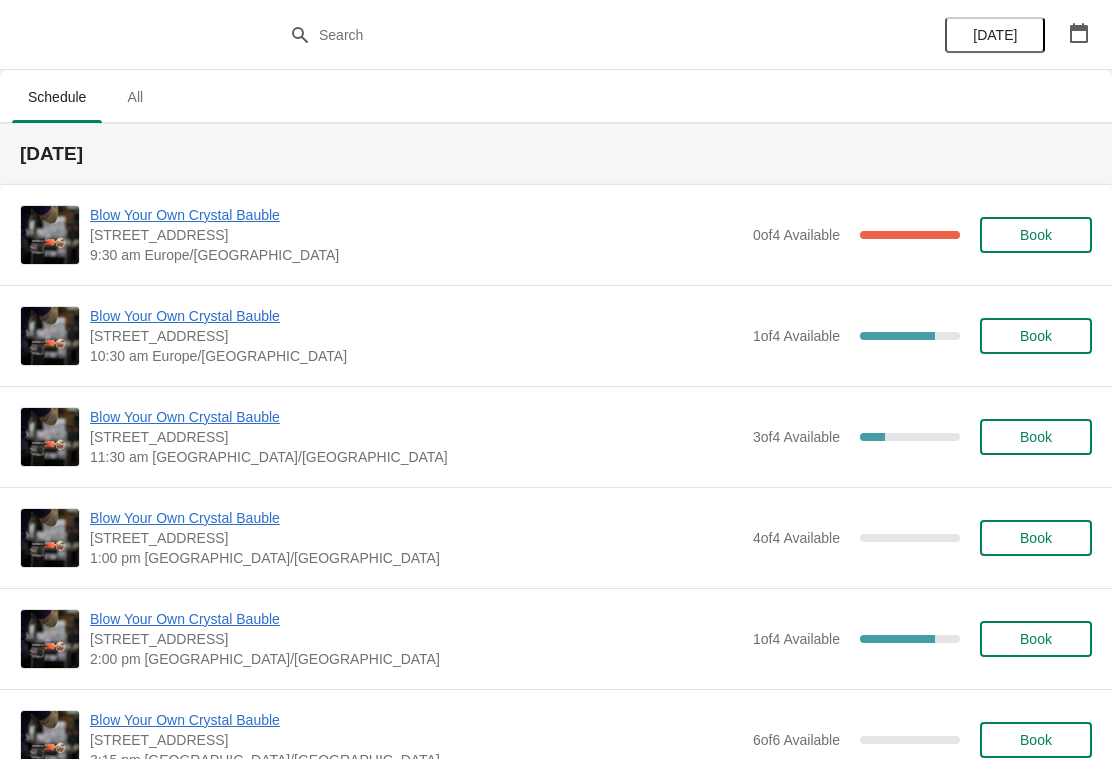 click on "11:30 am [GEOGRAPHIC_DATA]/[GEOGRAPHIC_DATA]" at bounding box center [416, 457] 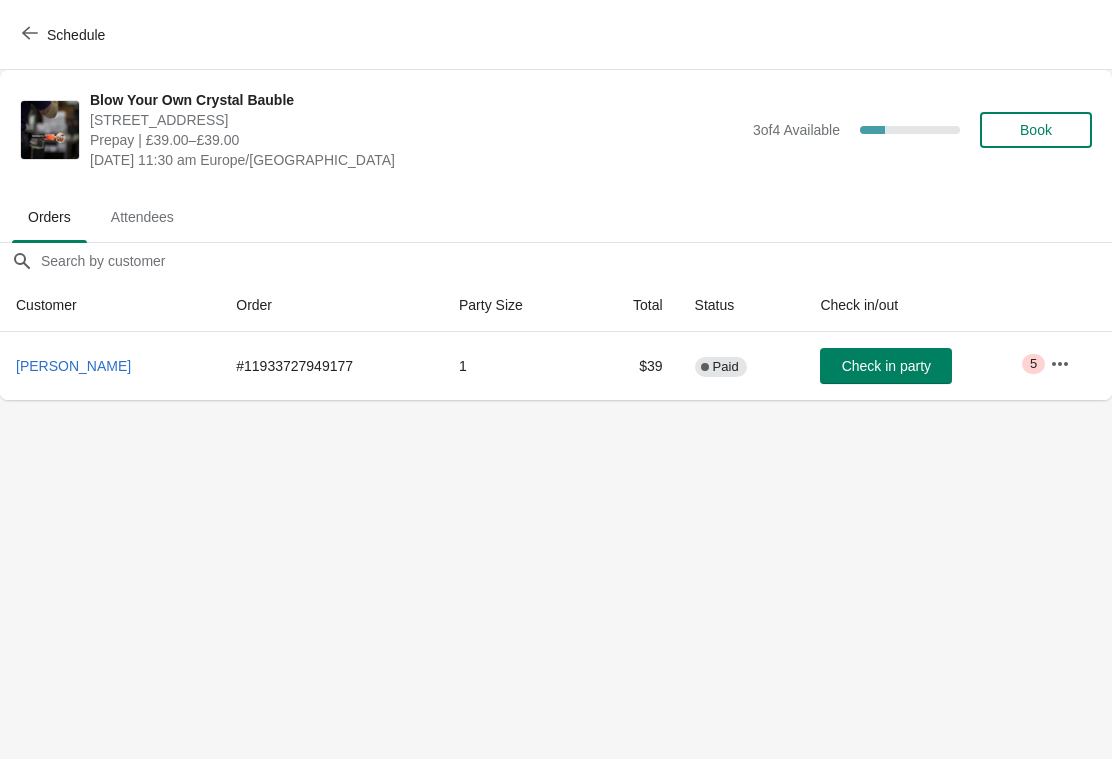 click on "Attendees" at bounding box center [142, 217] 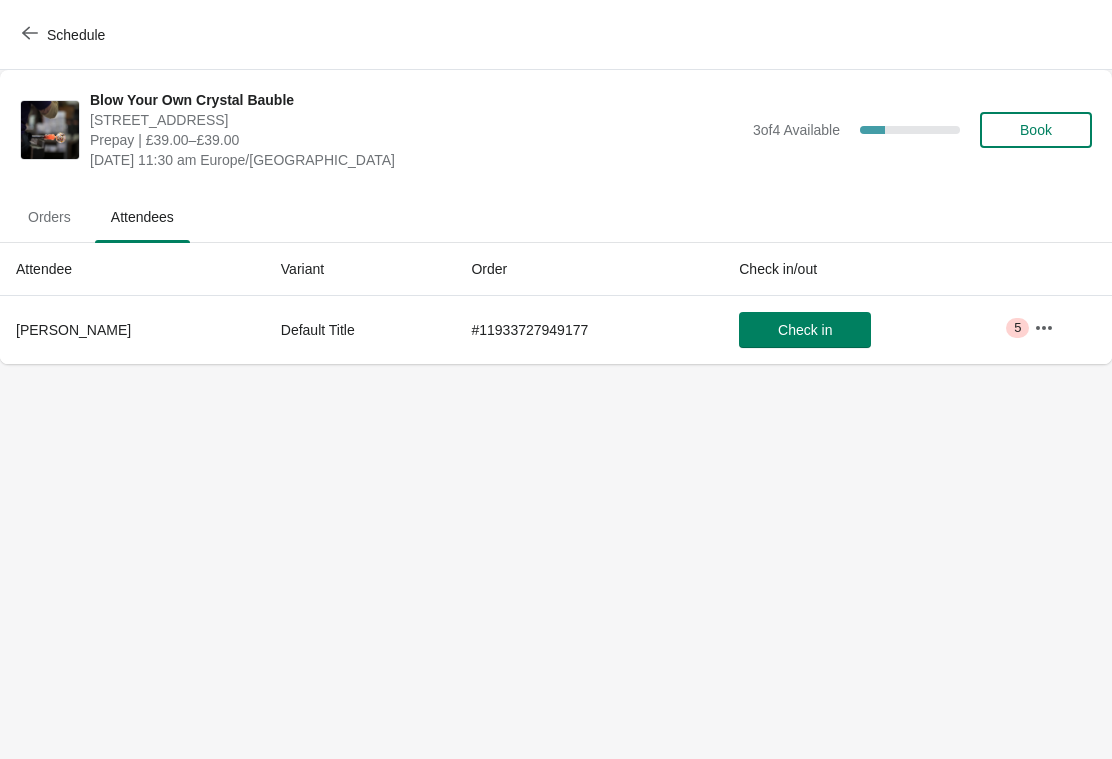 click on "Schedule Blow Your Own Crystal Bauble Cumbria Crystal, Canal Street, Ulverston LA12 7LB, UK Prepay | £39.00–£39.00 Monday, July 21, 2025 | 11:30 am Europe/London 3  of  4   Available 25 % Book Orders Attendees Orders Attendees Attendee Variant Order Check in/out Amy Crossland Browne  Default Title # 11933727949177 Check in Critical 5 Order Details Actions Transfer Restock 0  /  1  Checked in Close" at bounding box center (556, 379) 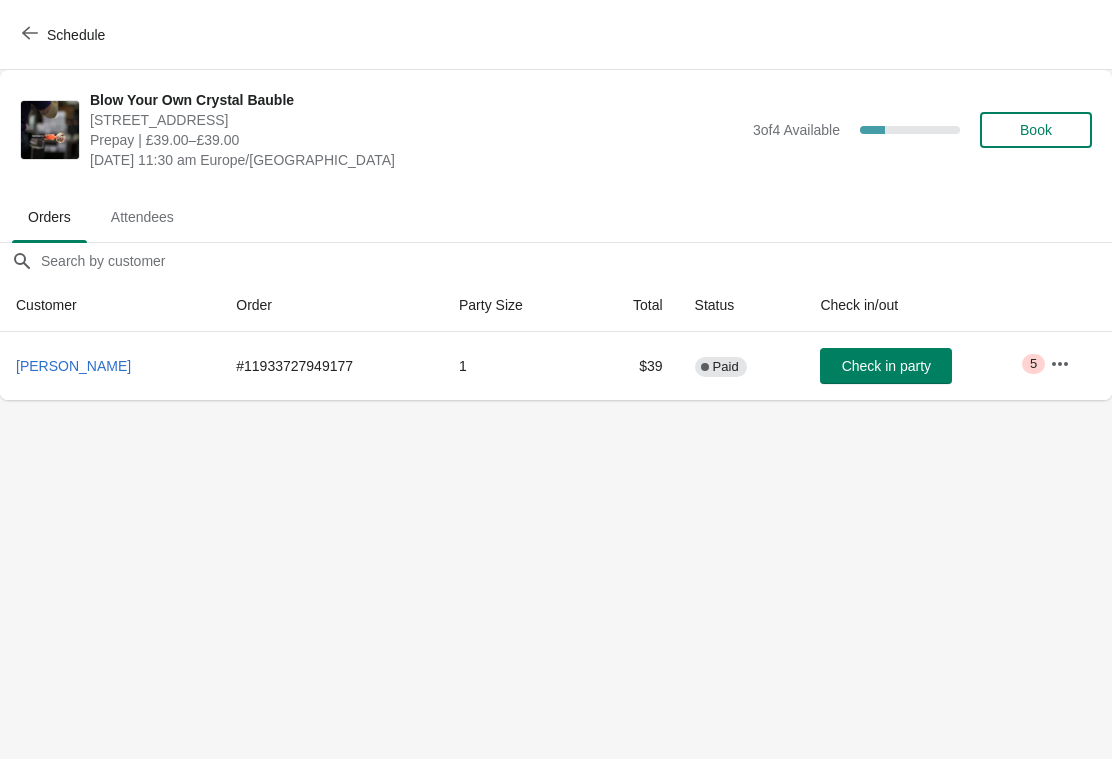 click on "Attendees" at bounding box center (142, 217) 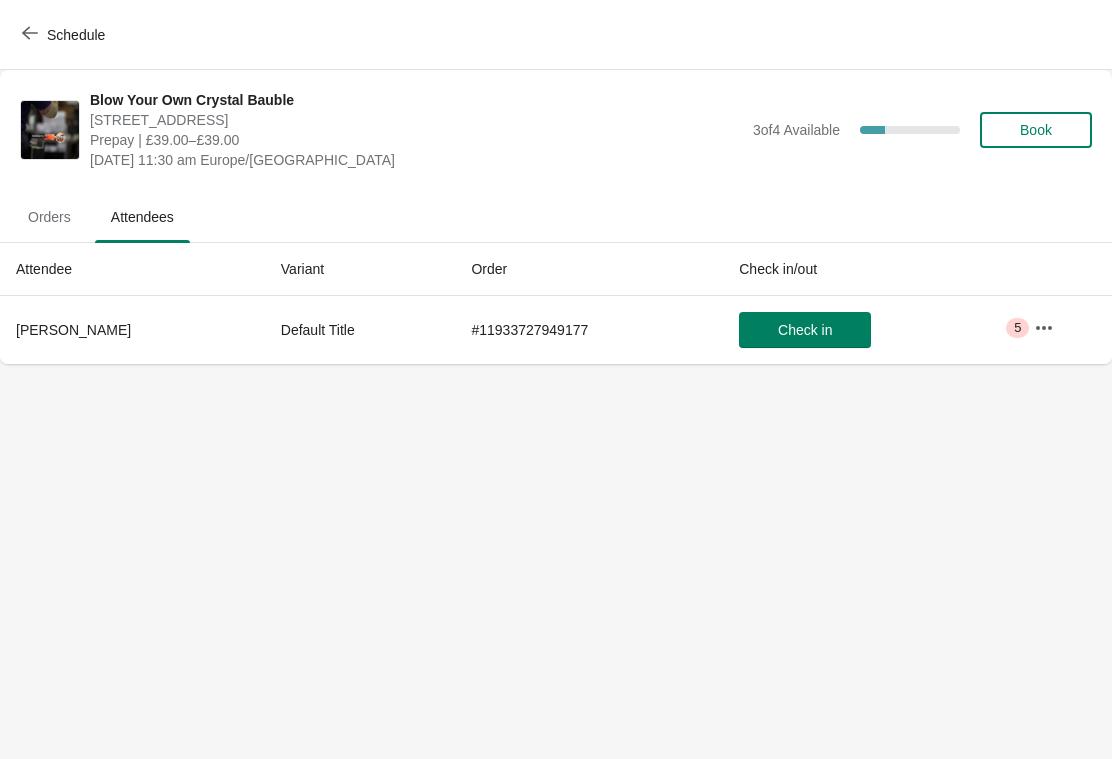 click on "Orders" at bounding box center (49, 217) 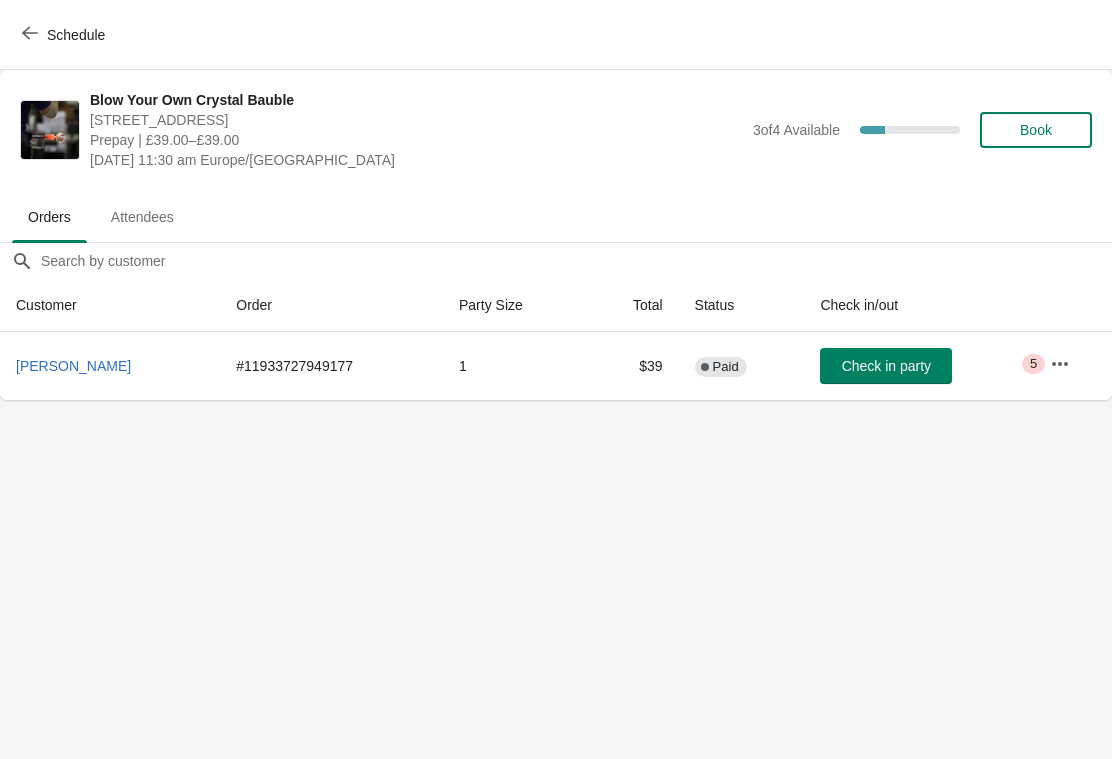 click on "Schedule" at bounding box center (65, 35) 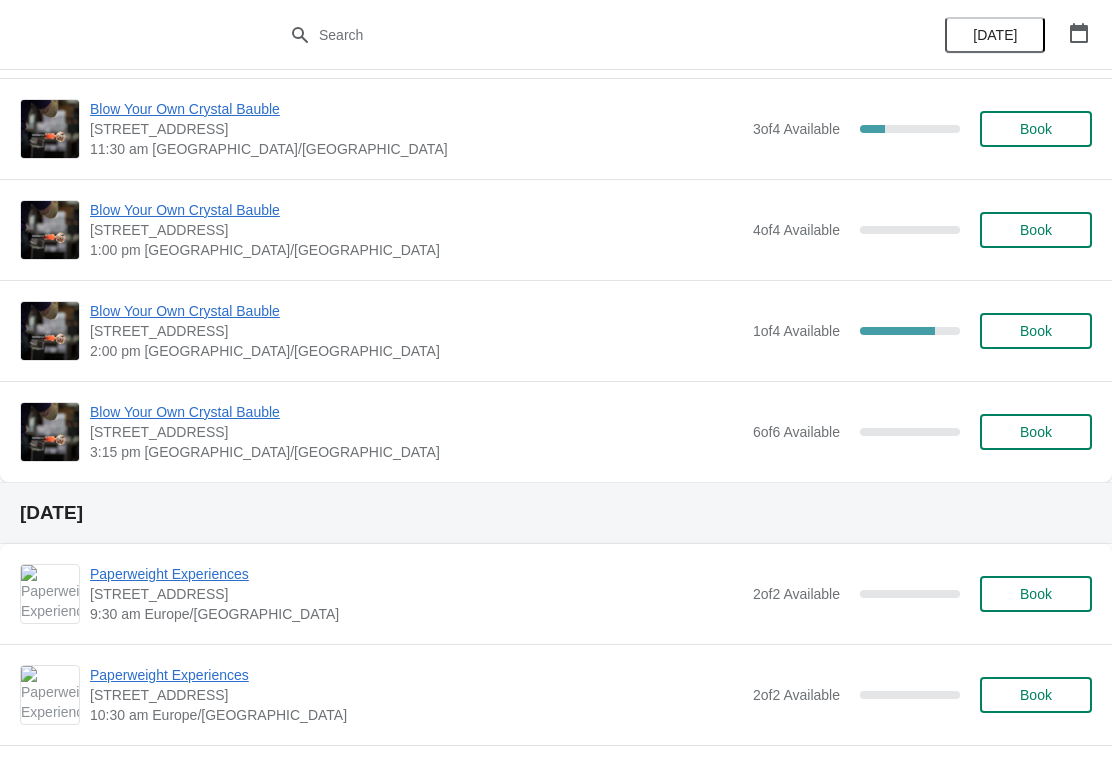scroll, scrollTop: 311, scrollLeft: 0, axis: vertical 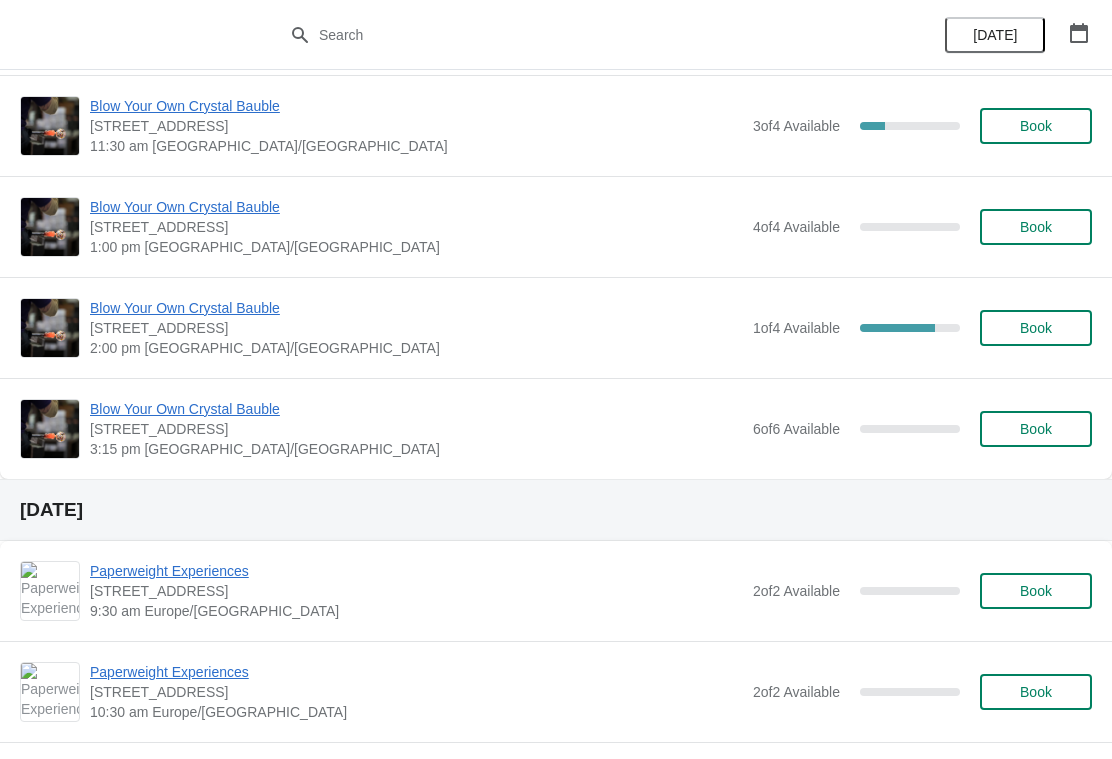 click on "2:00 pm [GEOGRAPHIC_DATA]/[GEOGRAPHIC_DATA]" at bounding box center (416, 348) 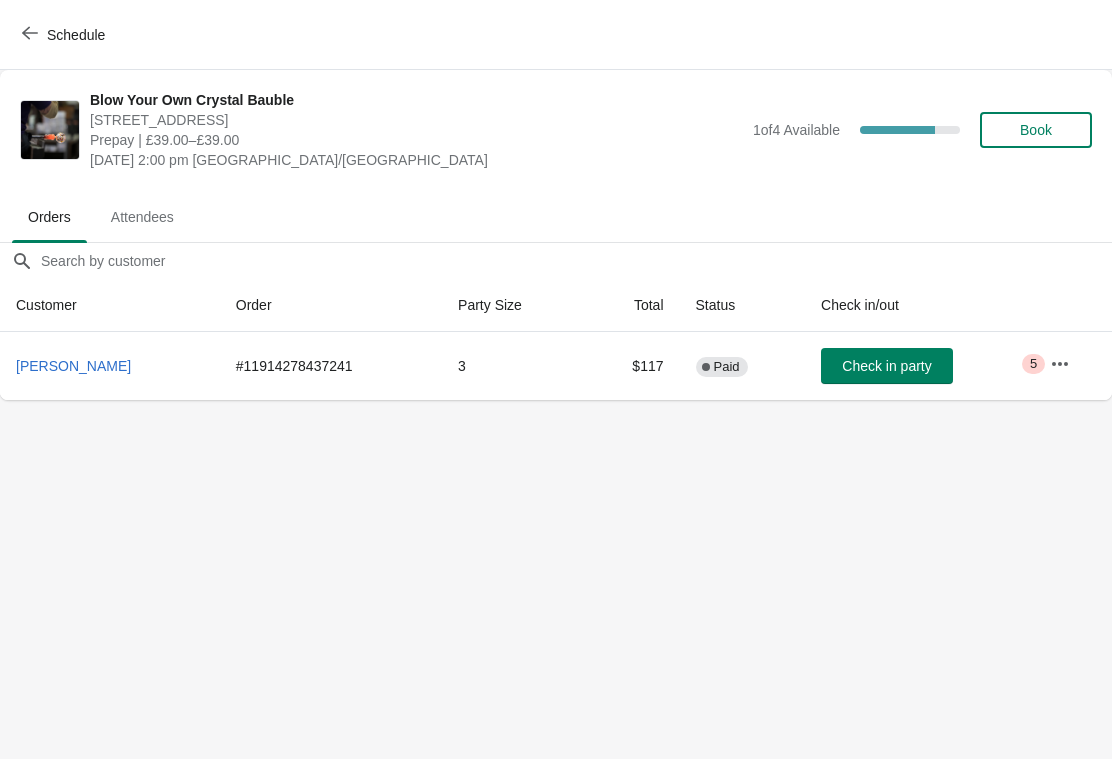 scroll, scrollTop: 0, scrollLeft: 0, axis: both 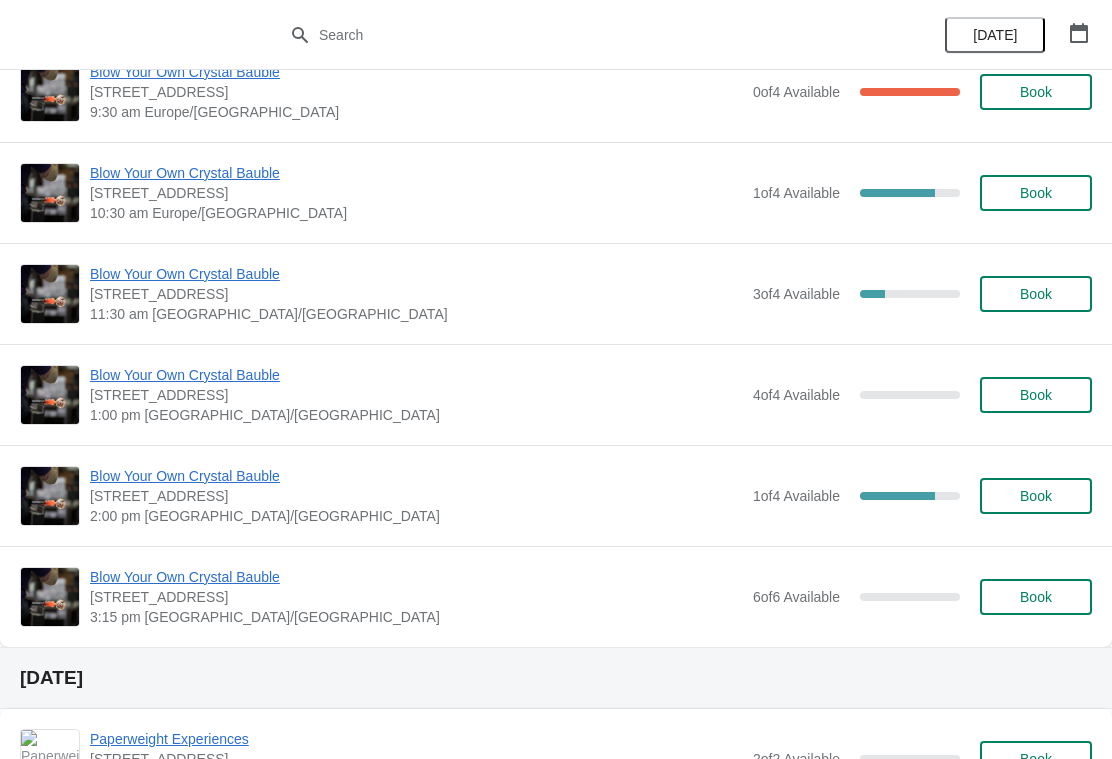 click on "2:00 pm [GEOGRAPHIC_DATA]/[GEOGRAPHIC_DATA]" at bounding box center [416, 516] 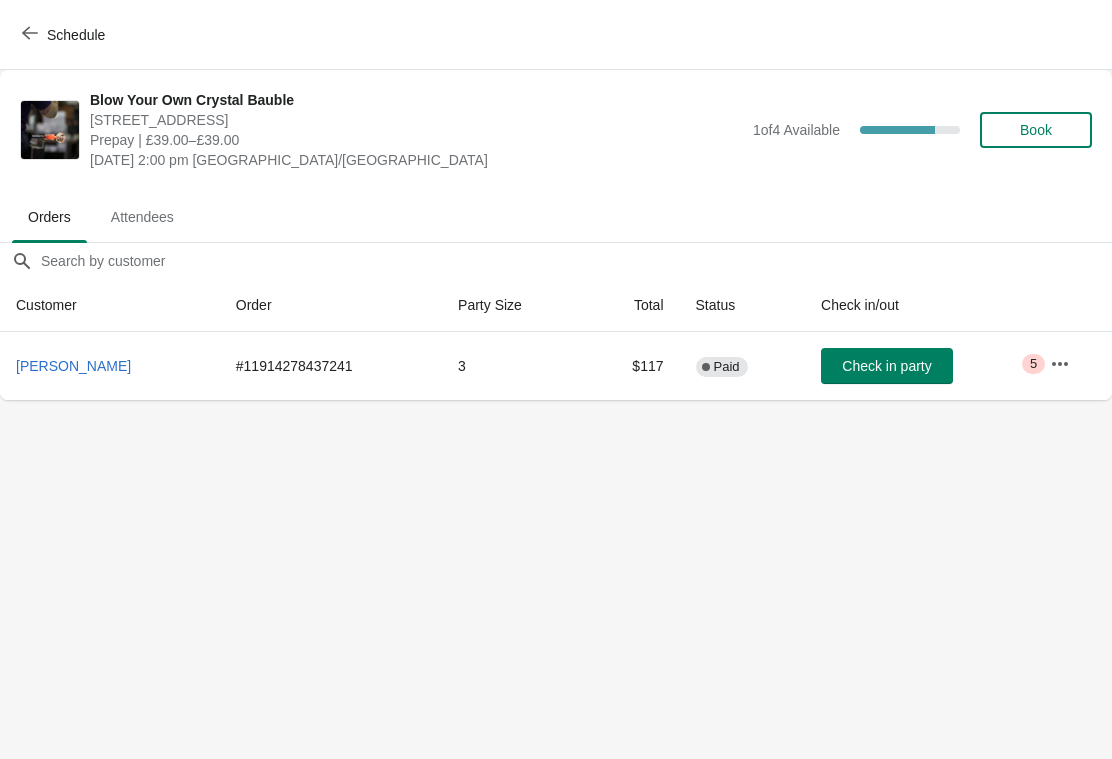 click on "Schedule Blow Your Own Crystal Bauble Cumbria Crystal, Canal Street, Ulverston LA12 7LB, UK Prepay | £39.00–£39.00 Monday, July 21, 2025 | 2:00 pm Europe/London 1  of  4   Available 75 % Book Orders Attendees Orders Attendees Orders filter search Customer Order Party Size Total Status Check in/out Rachel Holdforth # 11914278437241 3 $117 Complete Paid Check in party Critical 5 Order Details Actions Transfer Restock 0  /  1  Checked in Close" at bounding box center [556, 379] 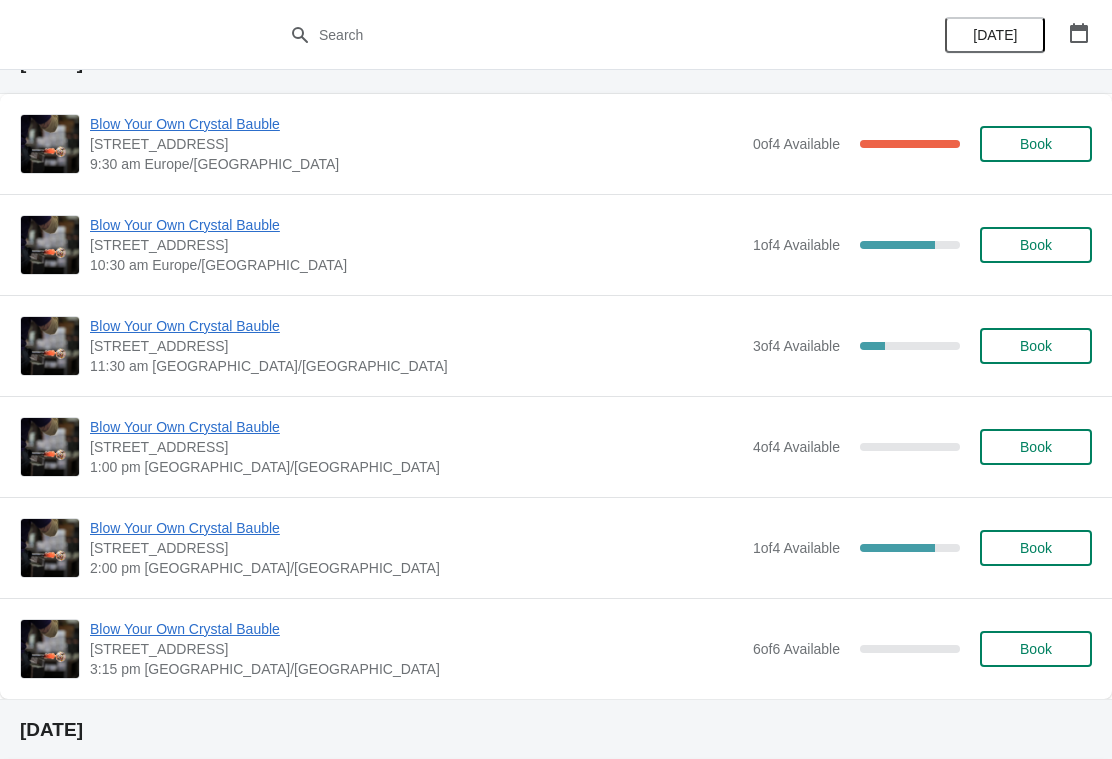 scroll, scrollTop: 94, scrollLeft: 0, axis: vertical 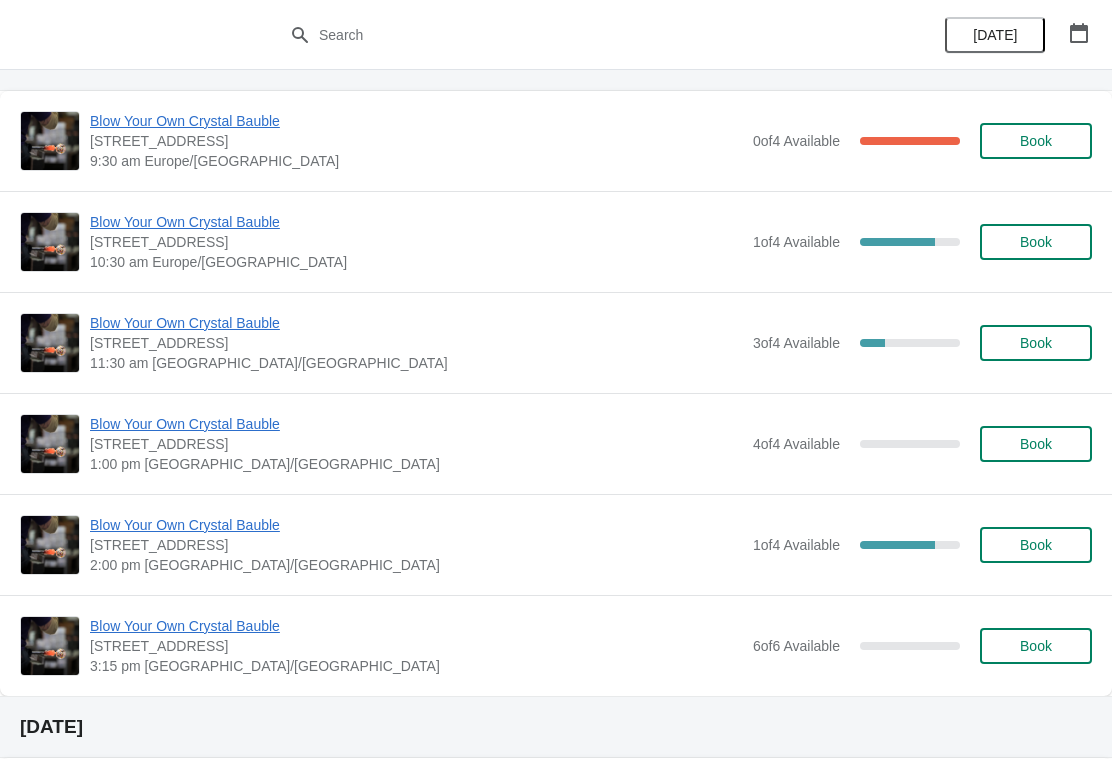 click on "Blow Your Own Crystal Bauble" at bounding box center [416, 525] 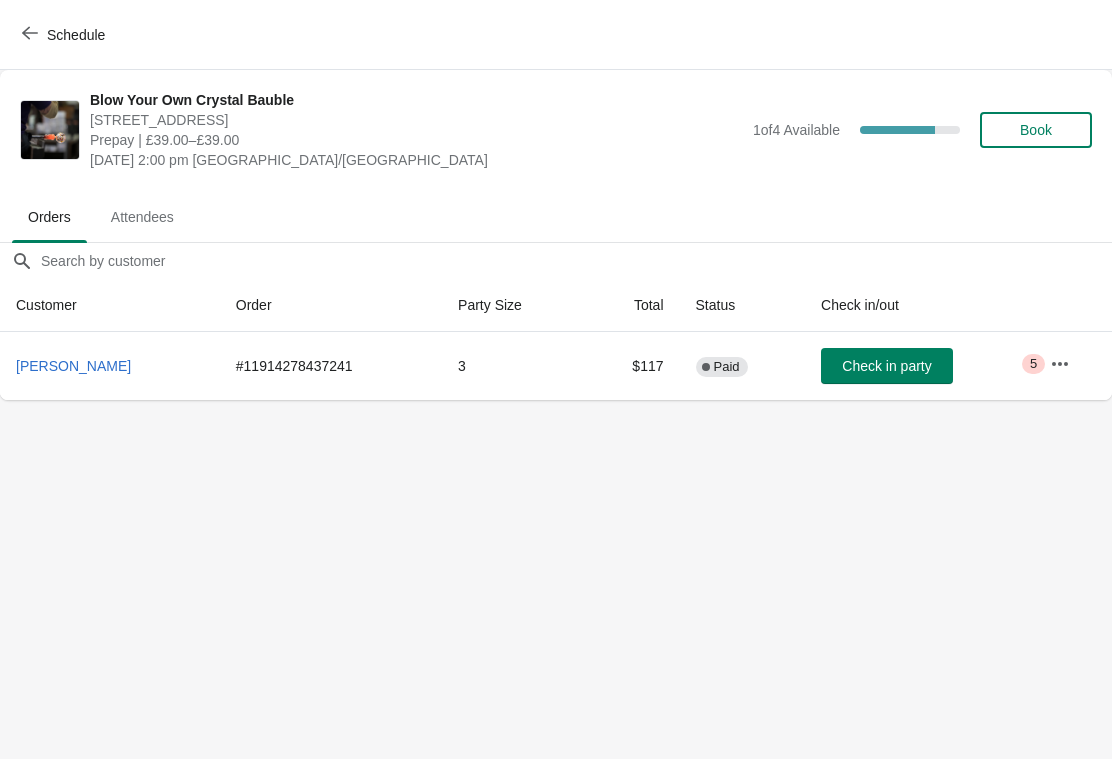 click on "Attendees" at bounding box center (142, 217) 